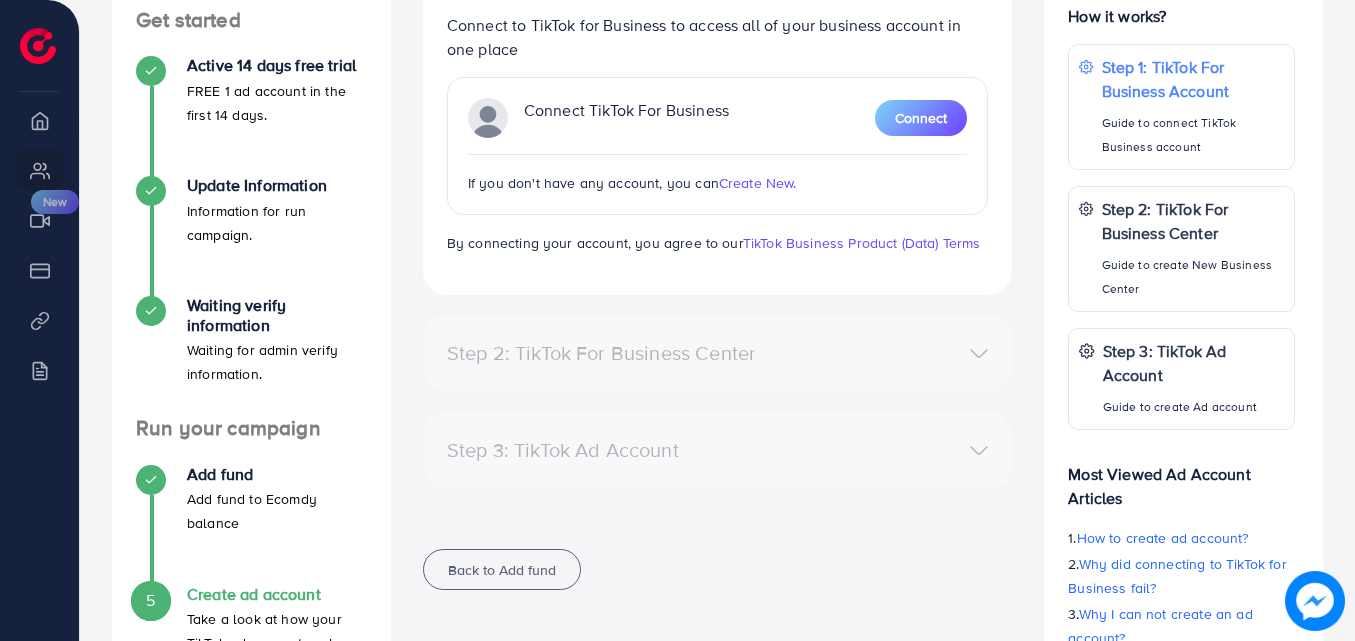 scroll, scrollTop: 300, scrollLeft: 0, axis: vertical 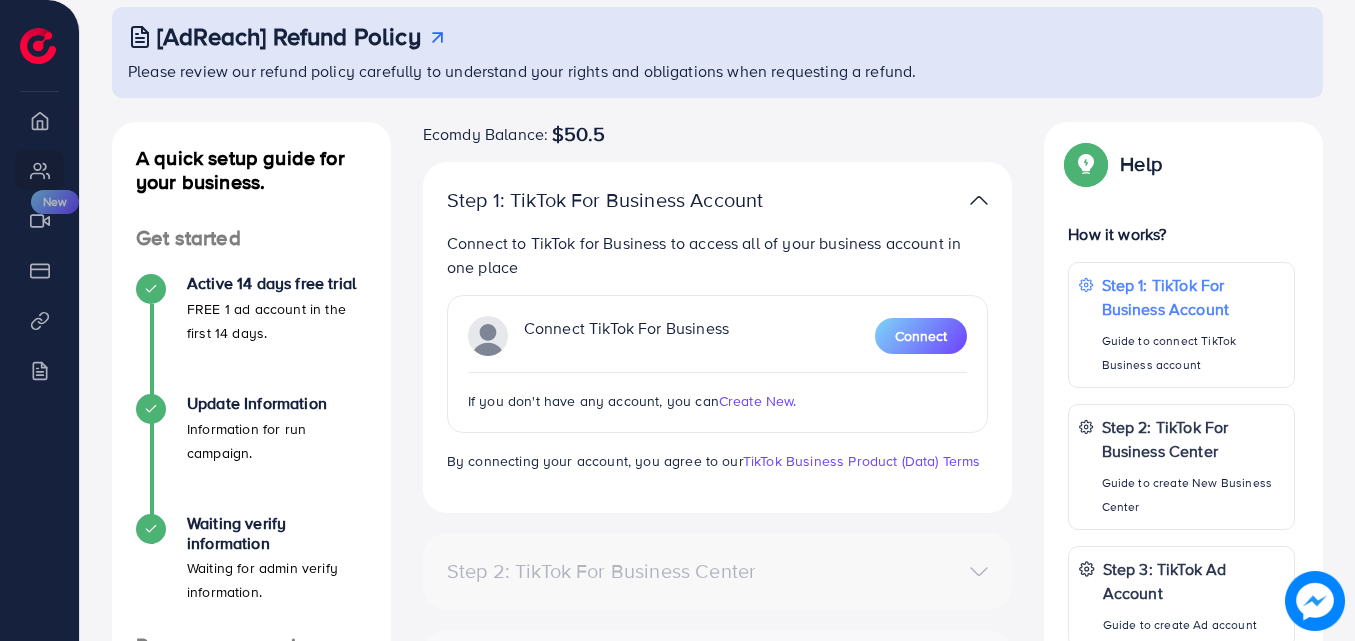 click on "Create New." at bounding box center [758, 401] 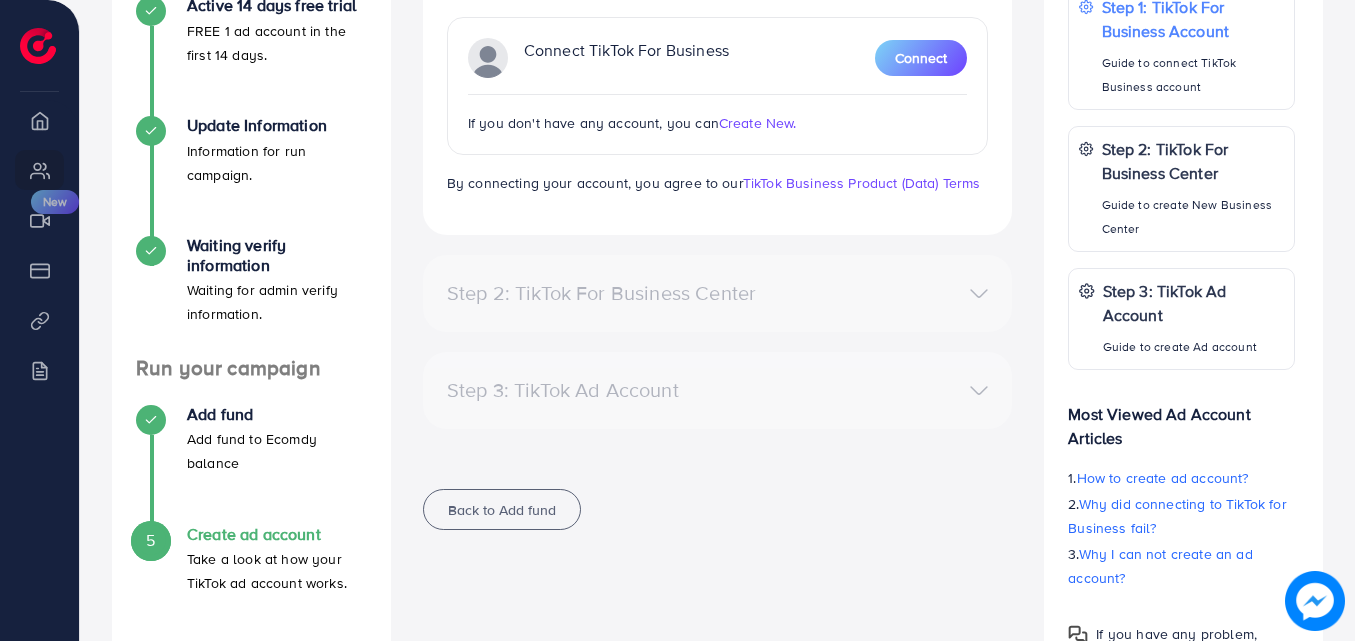 scroll, scrollTop: 278, scrollLeft: 0, axis: vertical 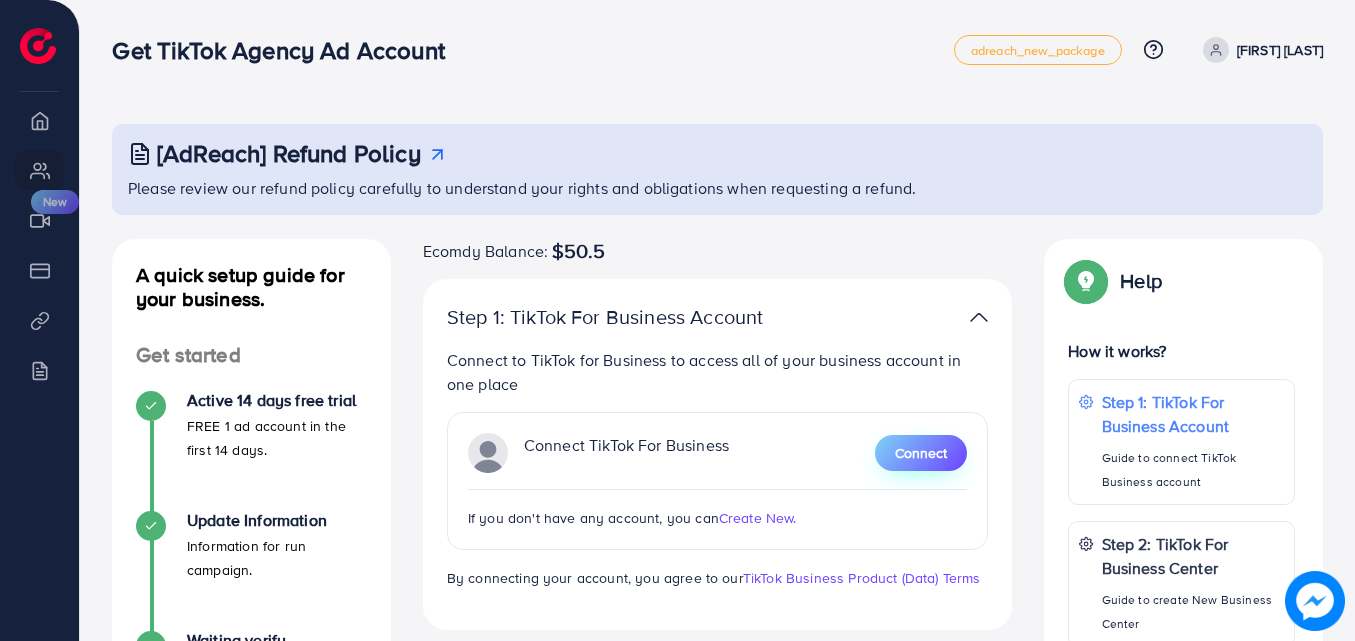 click on "Connect" at bounding box center [921, 453] 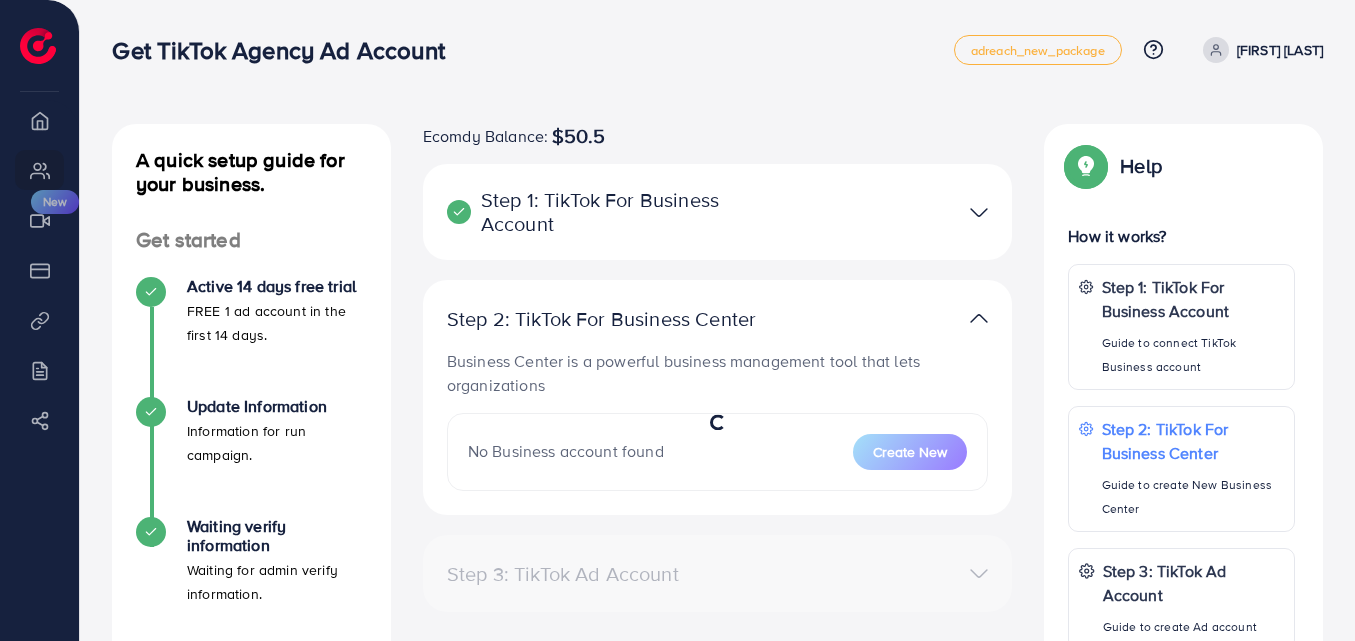 scroll, scrollTop: 0, scrollLeft: 0, axis: both 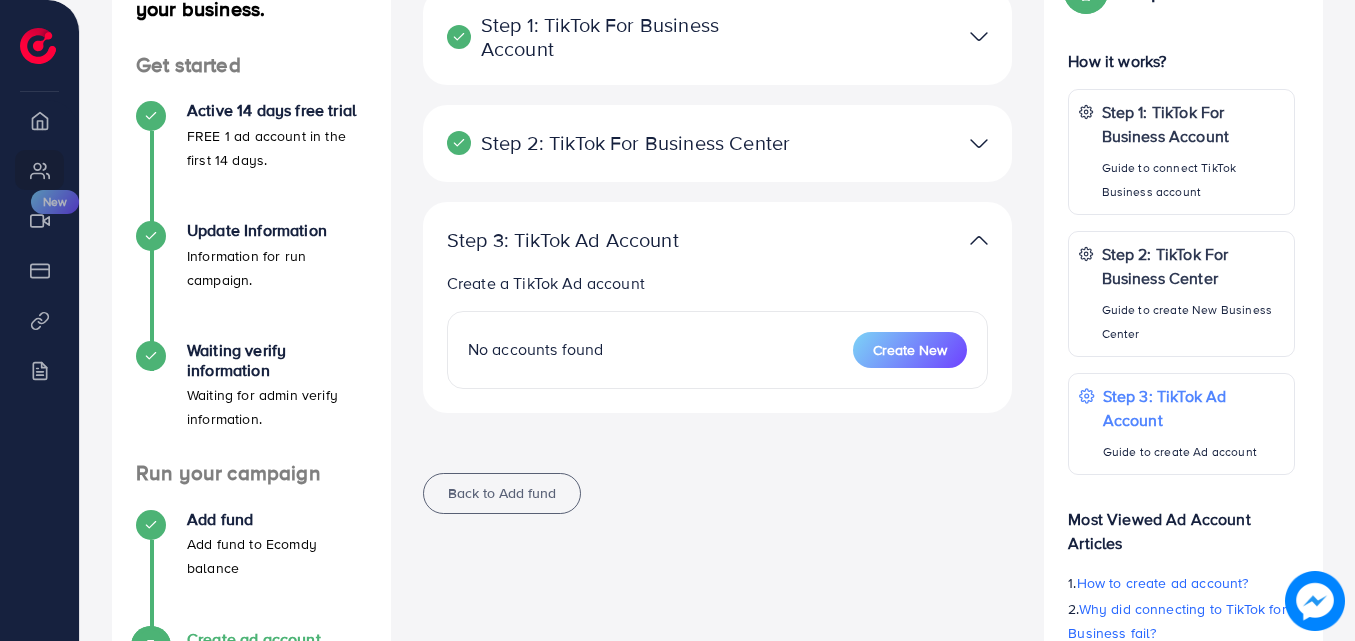 click on "No accounts found  Create New" at bounding box center [718, 350] 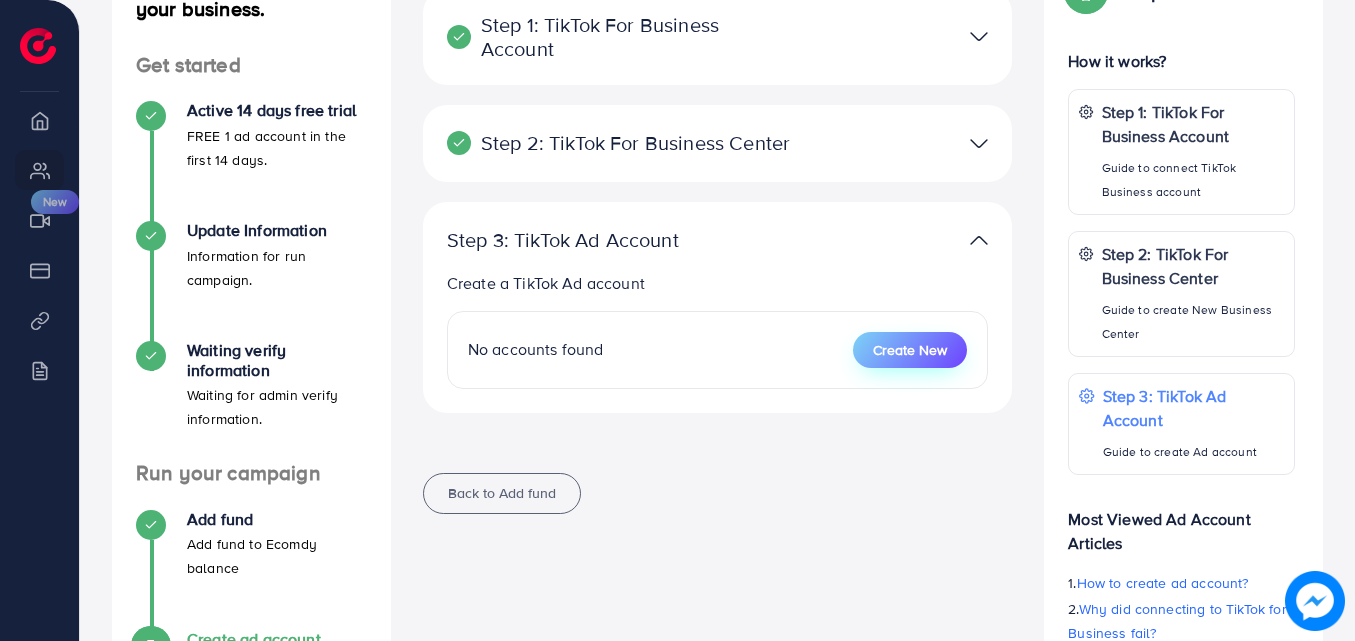 click on "Create New" at bounding box center [910, 350] 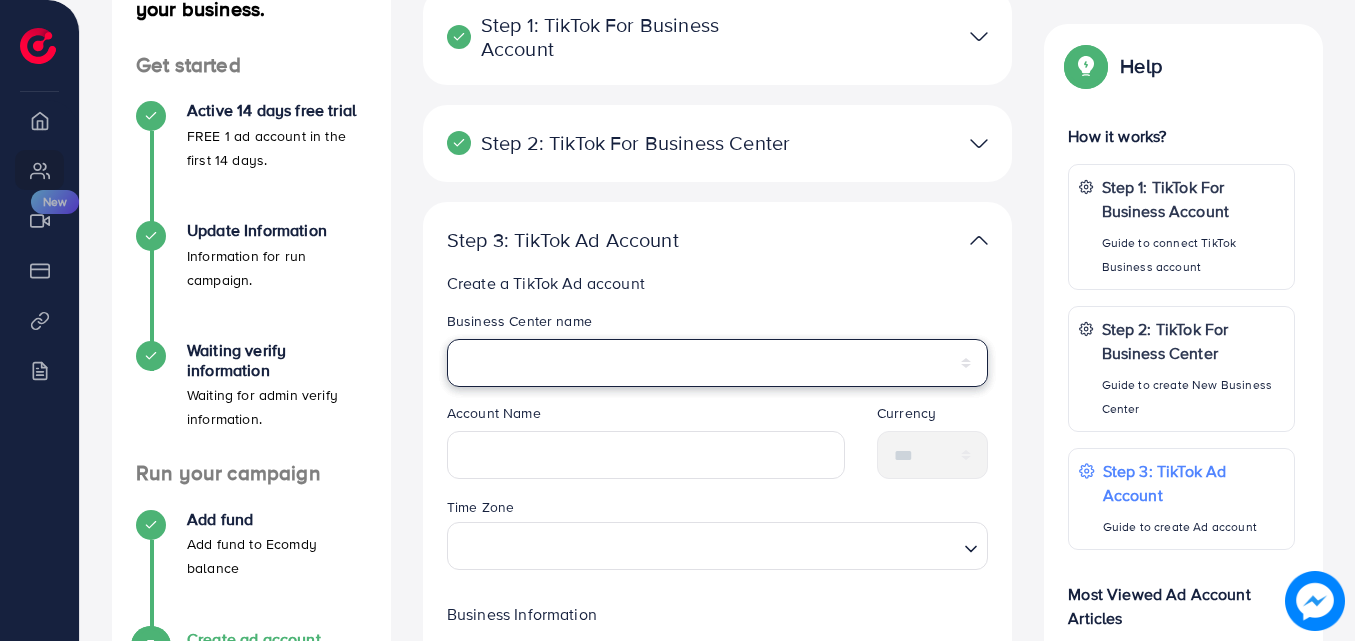 click on "**********" at bounding box center (718, 363) 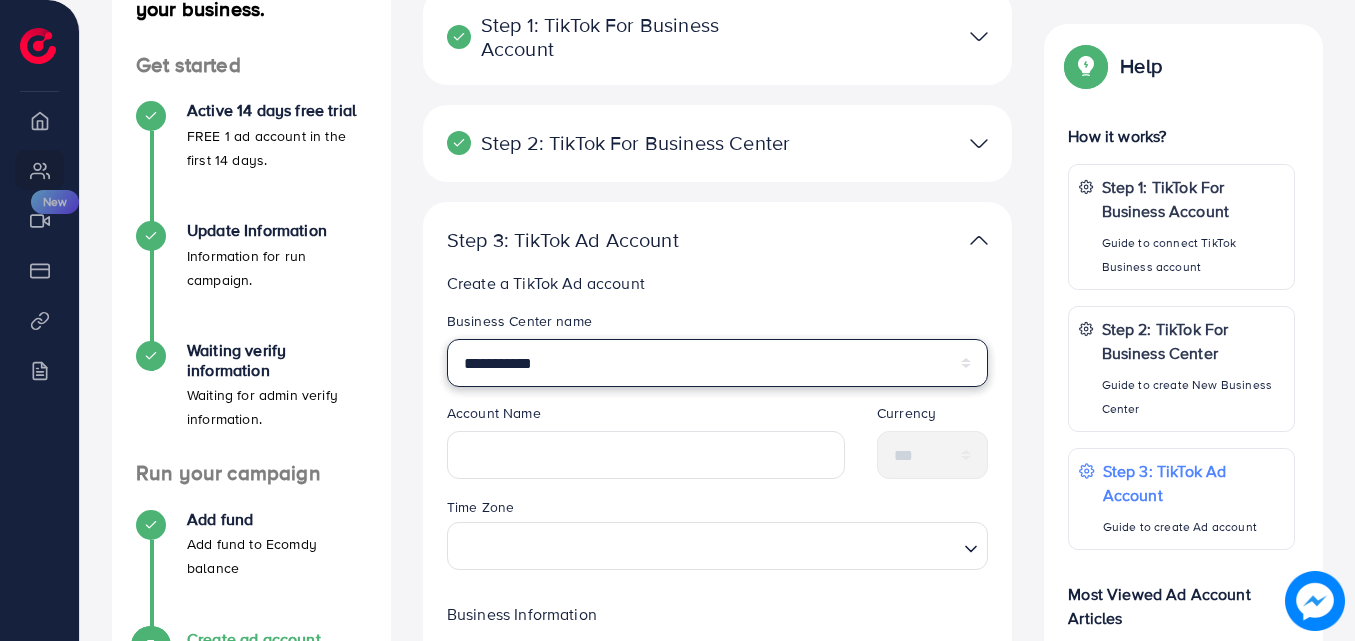 click on "**********" at bounding box center (718, 363) 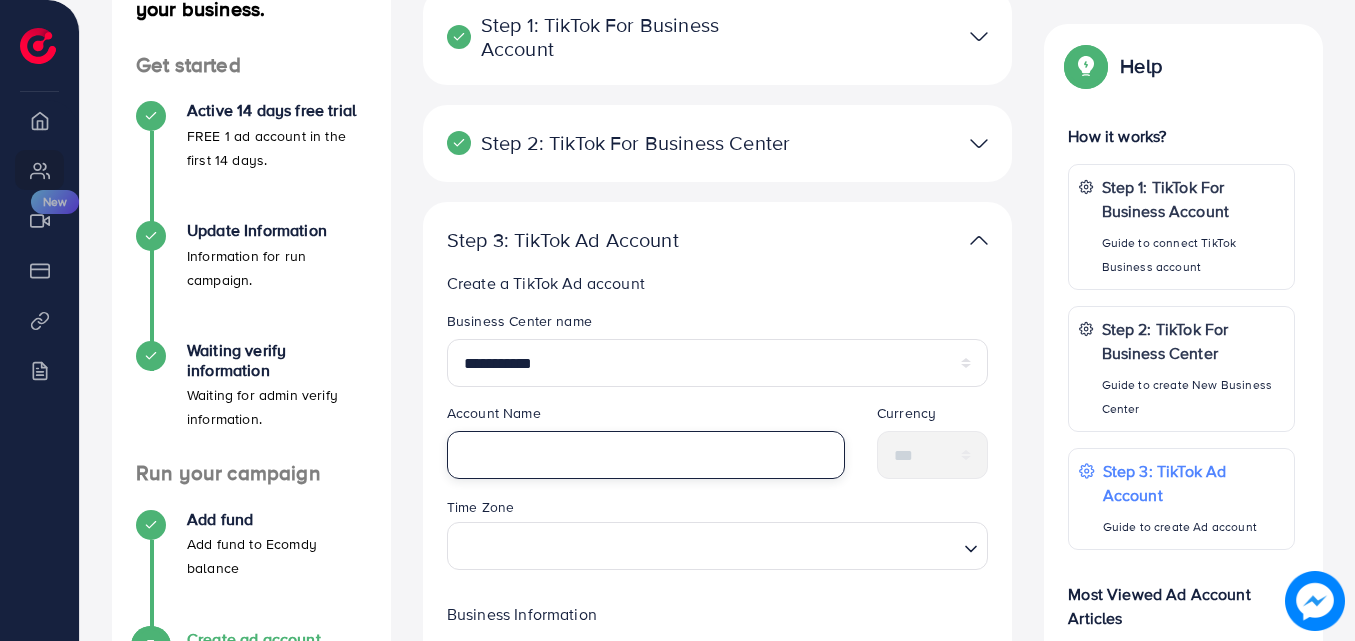 click at bounding box center [646, 455] 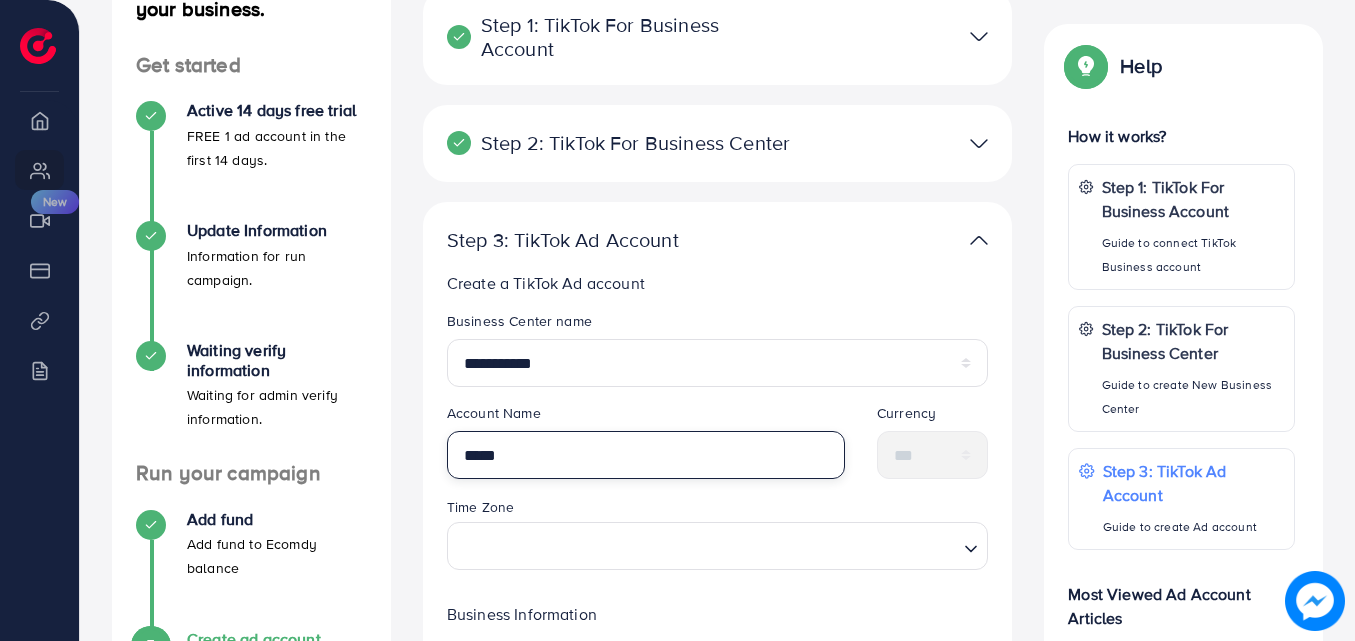 type on "*****" 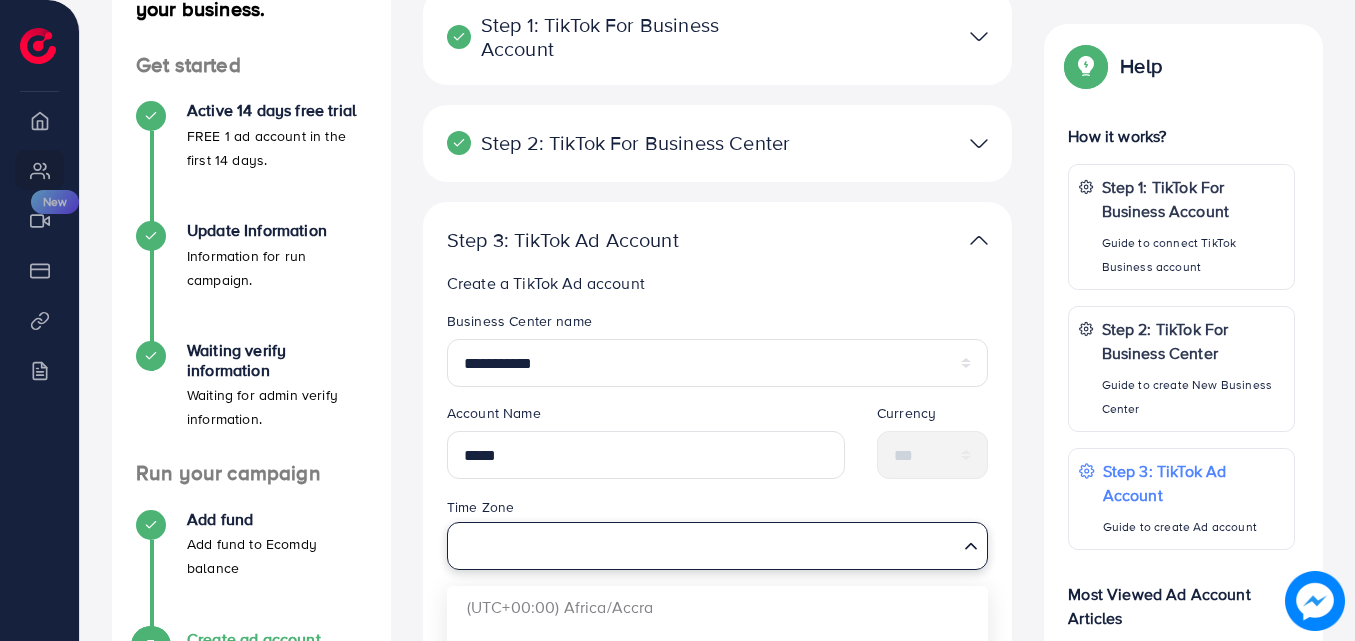 click at bounding box center [706, 545] 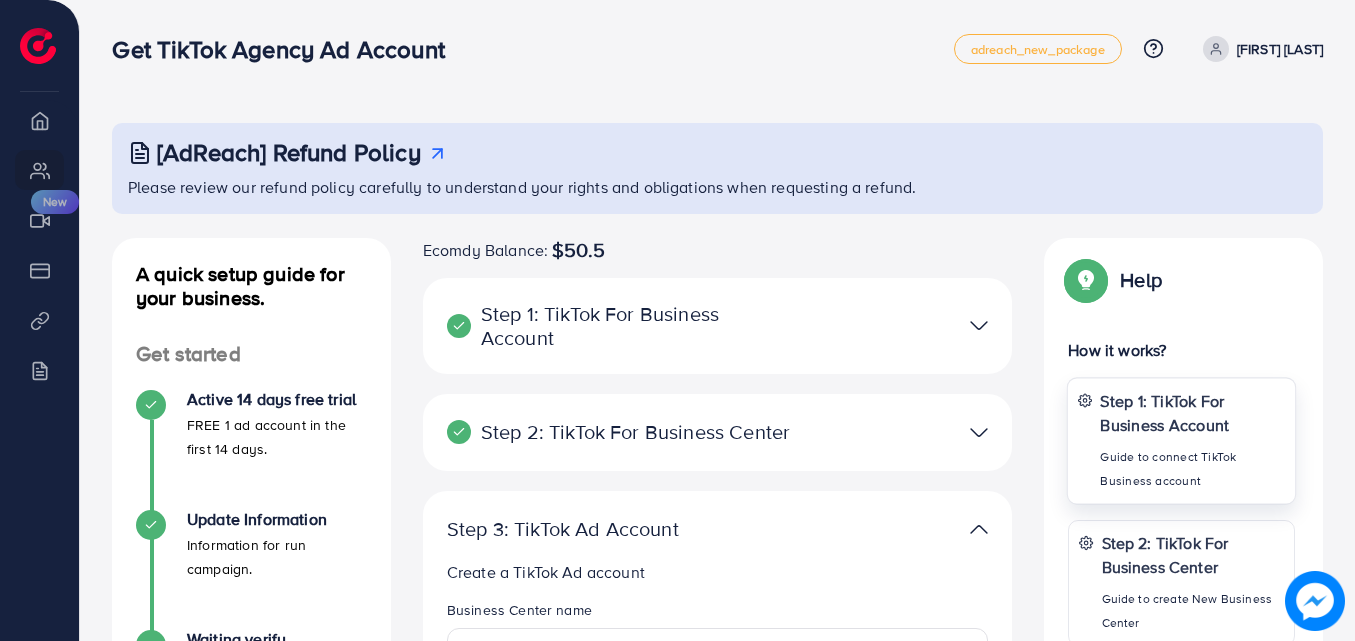 scroll, scrollTop: 0, scrollLeft: 0, axis: both 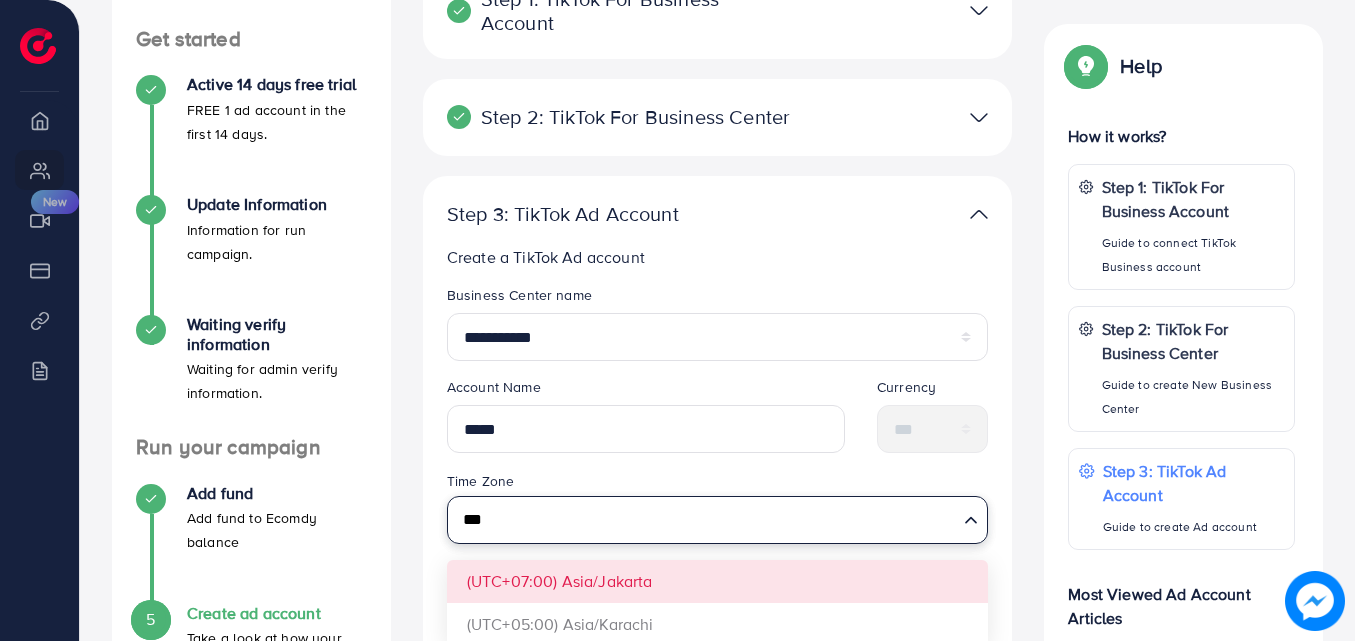 type on "***" 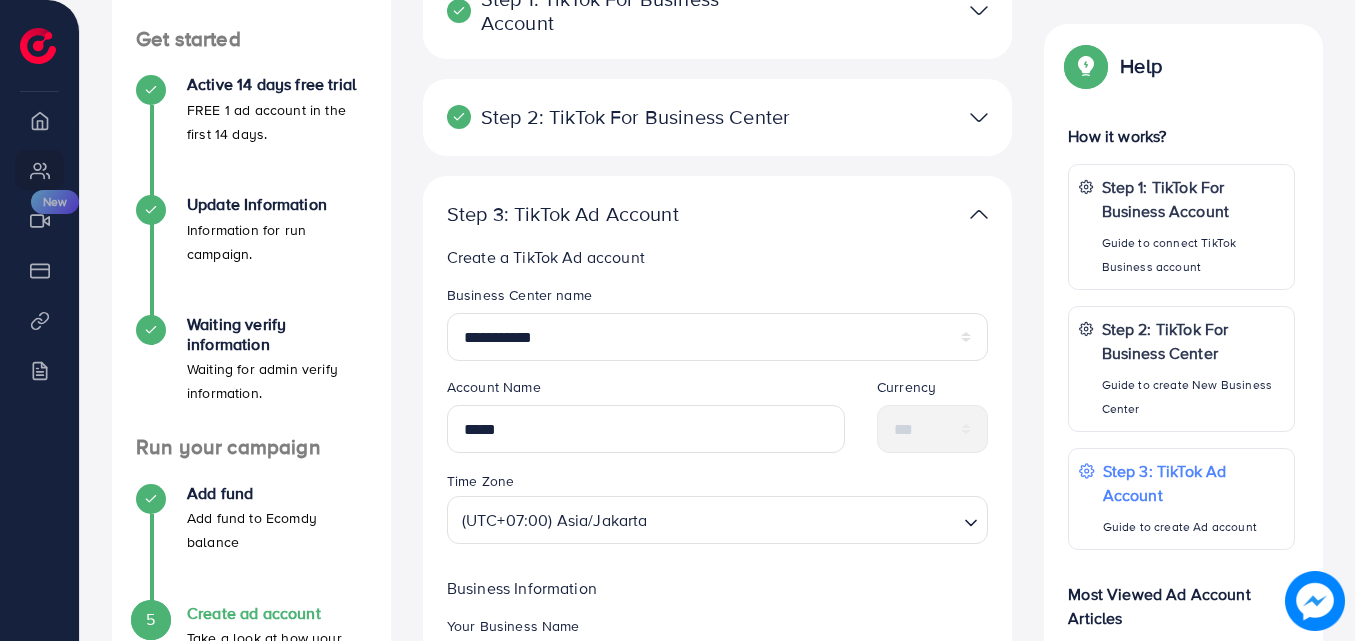 click on "**********" at bounding box center (718, 573) 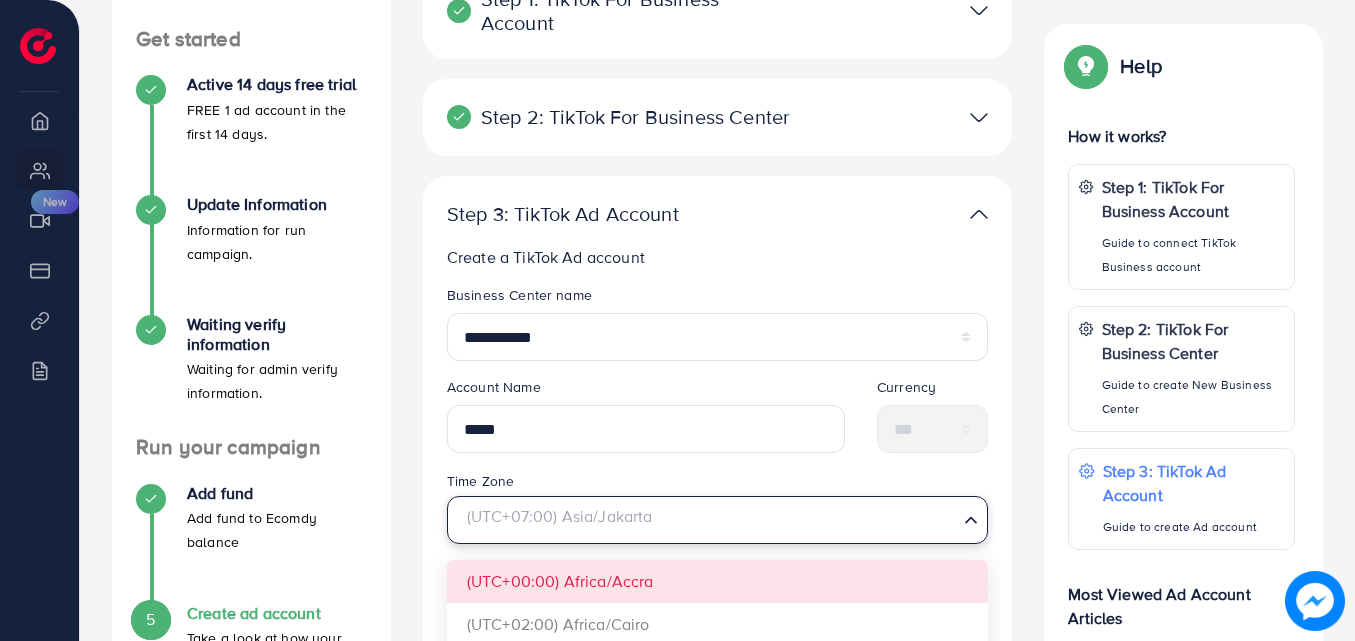 click on "(UTC+07:00) Asia/Jakarta" at bounding box center [706, 517] 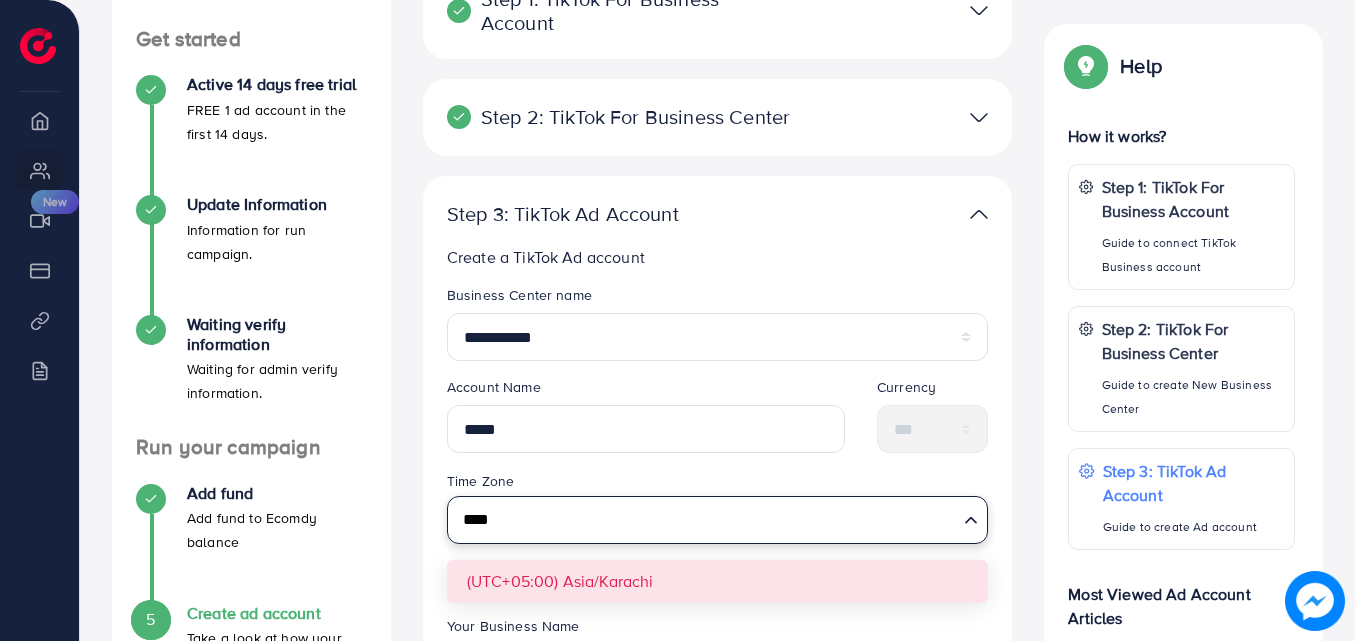type on "****" 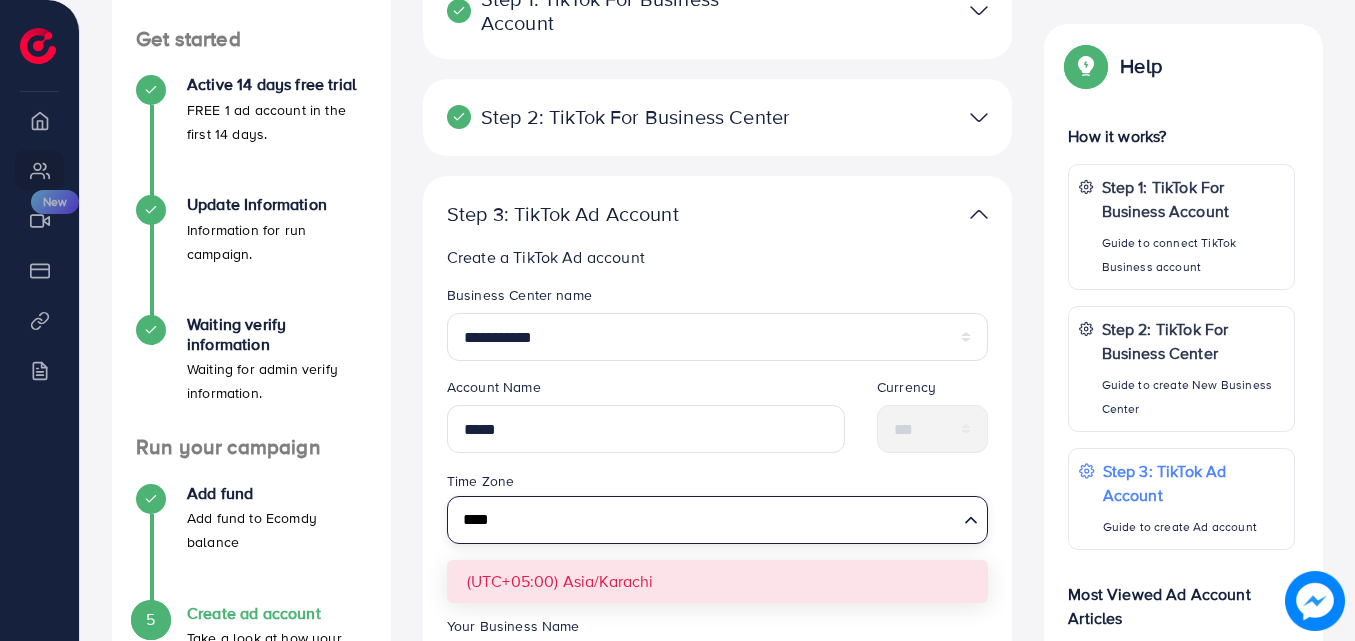 type 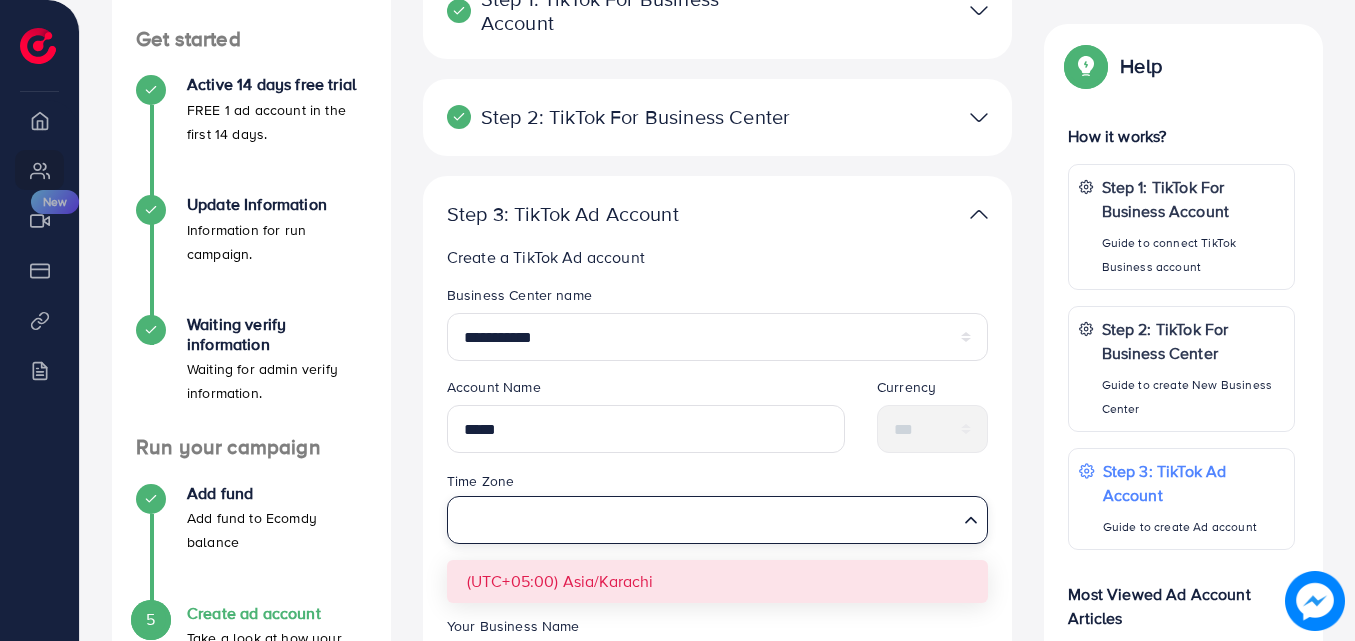 click on "**********" at bounding box center (718, 573) 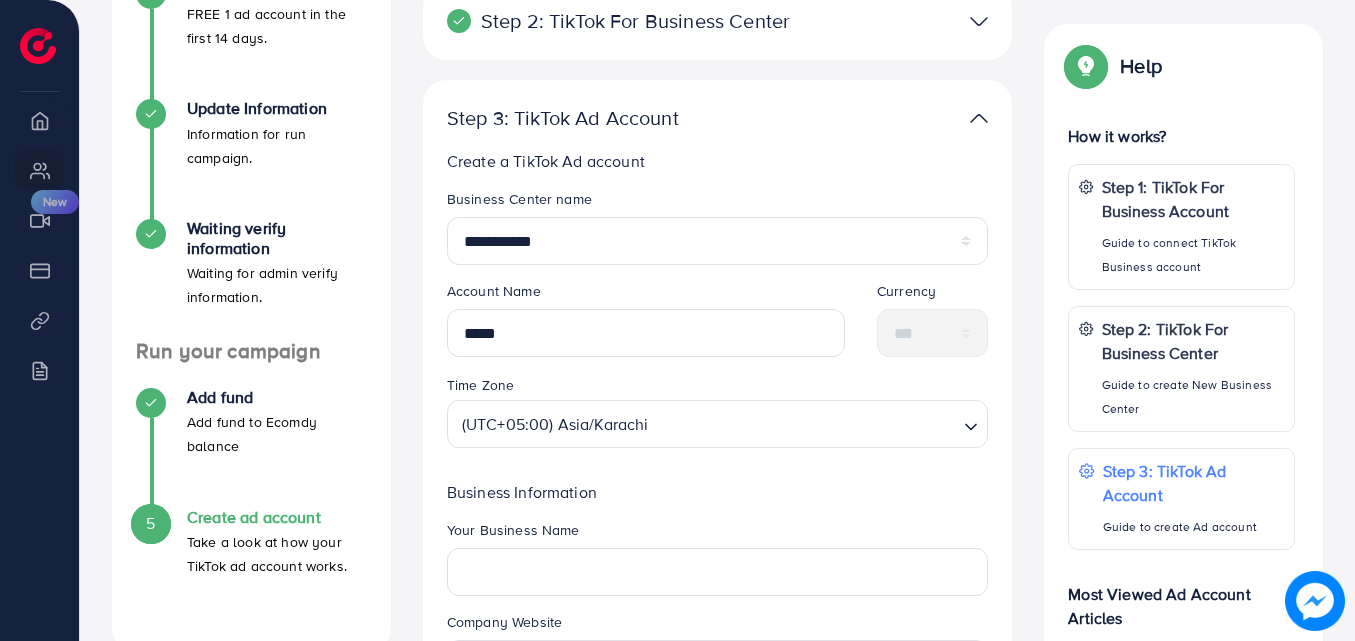 scroll, scrollTop: 454, scrollLeft: 0, axis: vertical 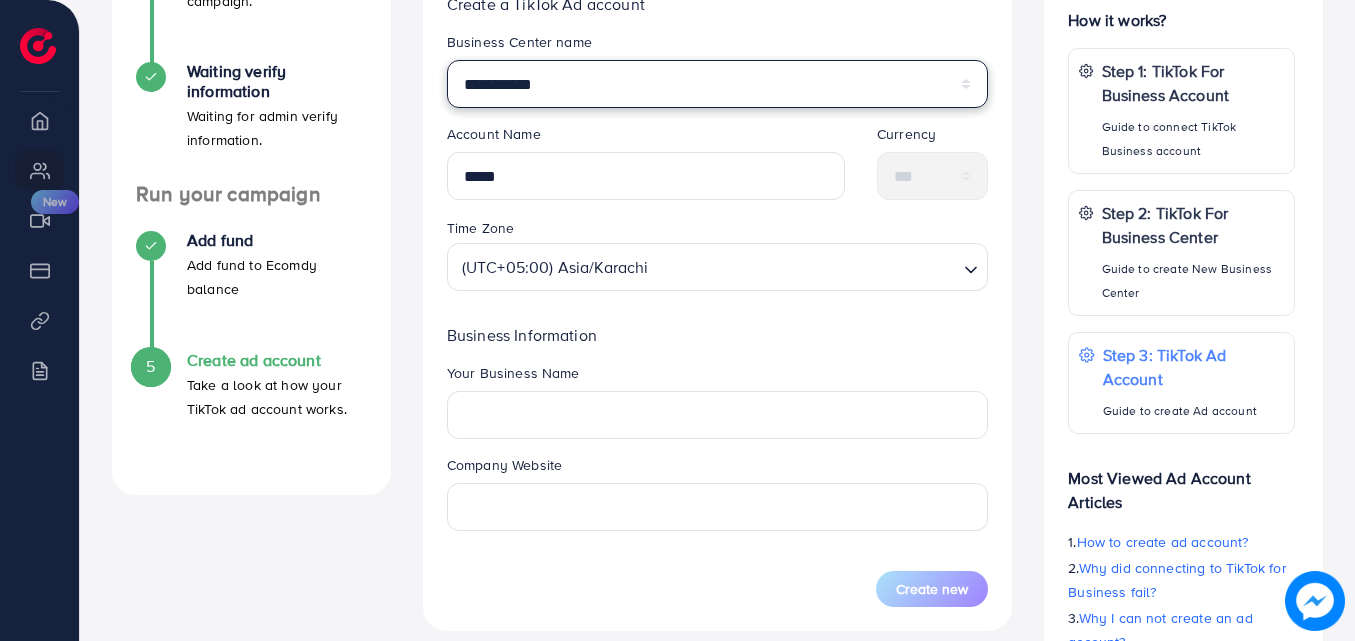 click on "**********" at bounding box center (718, 84) 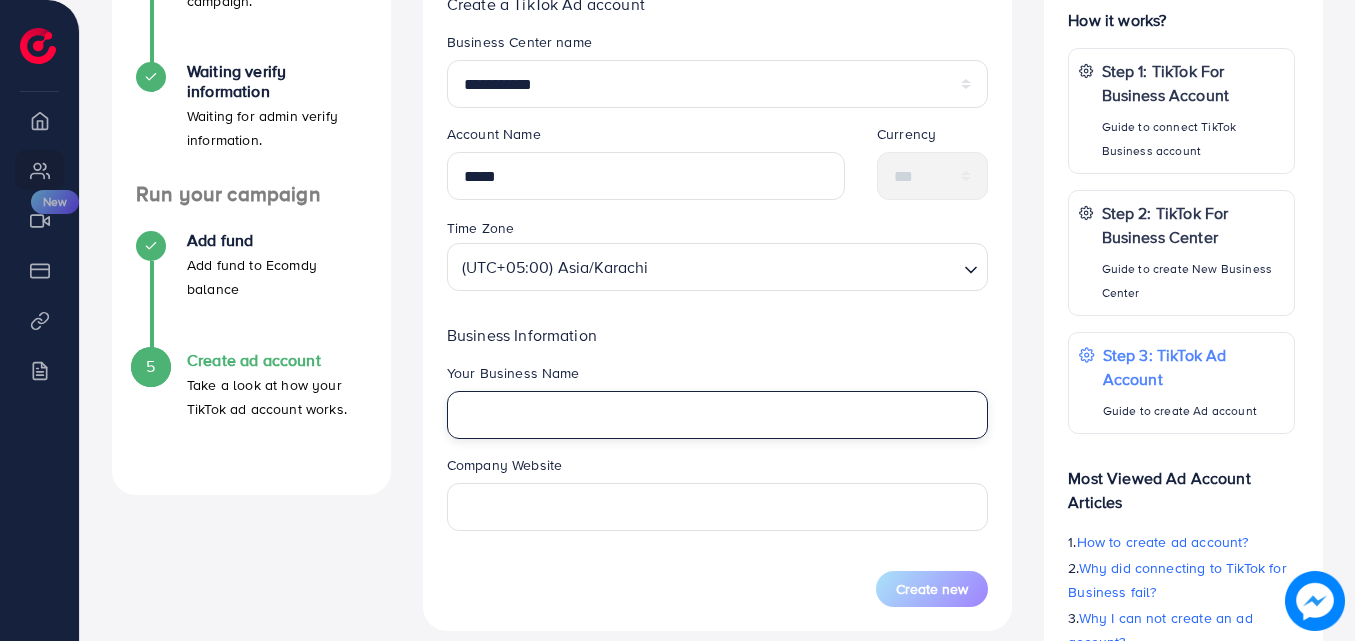 click at bounding box center (718, 415) 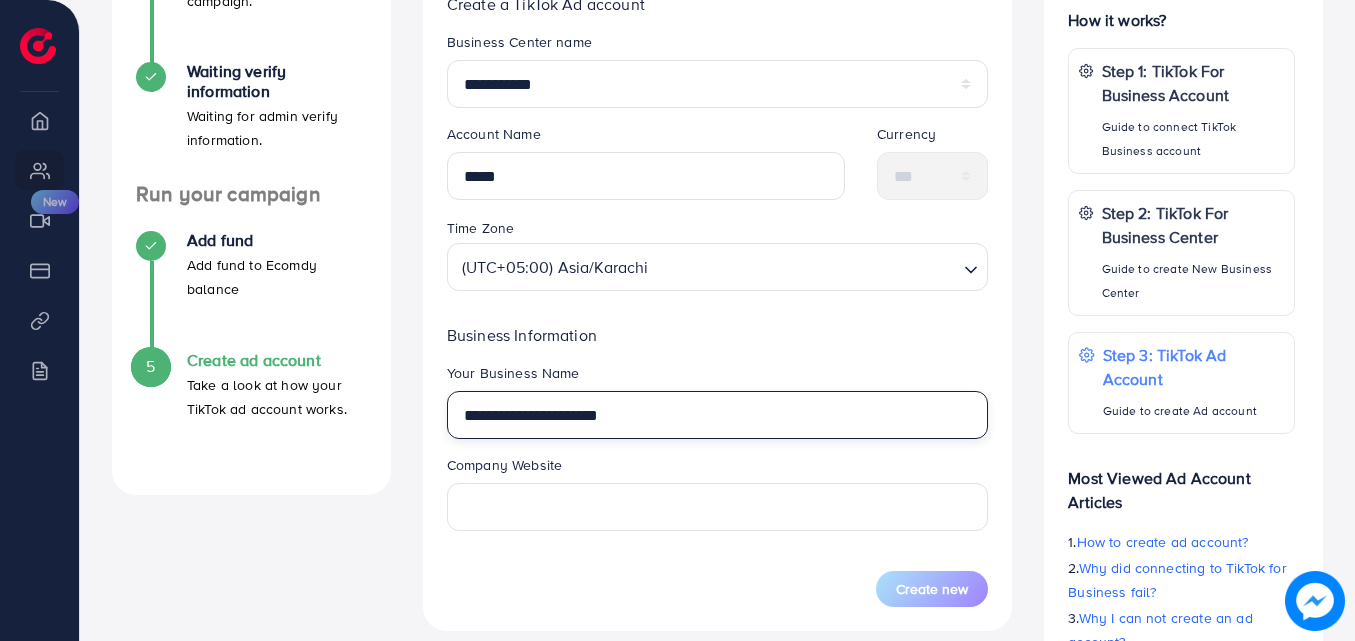 type on "**********" 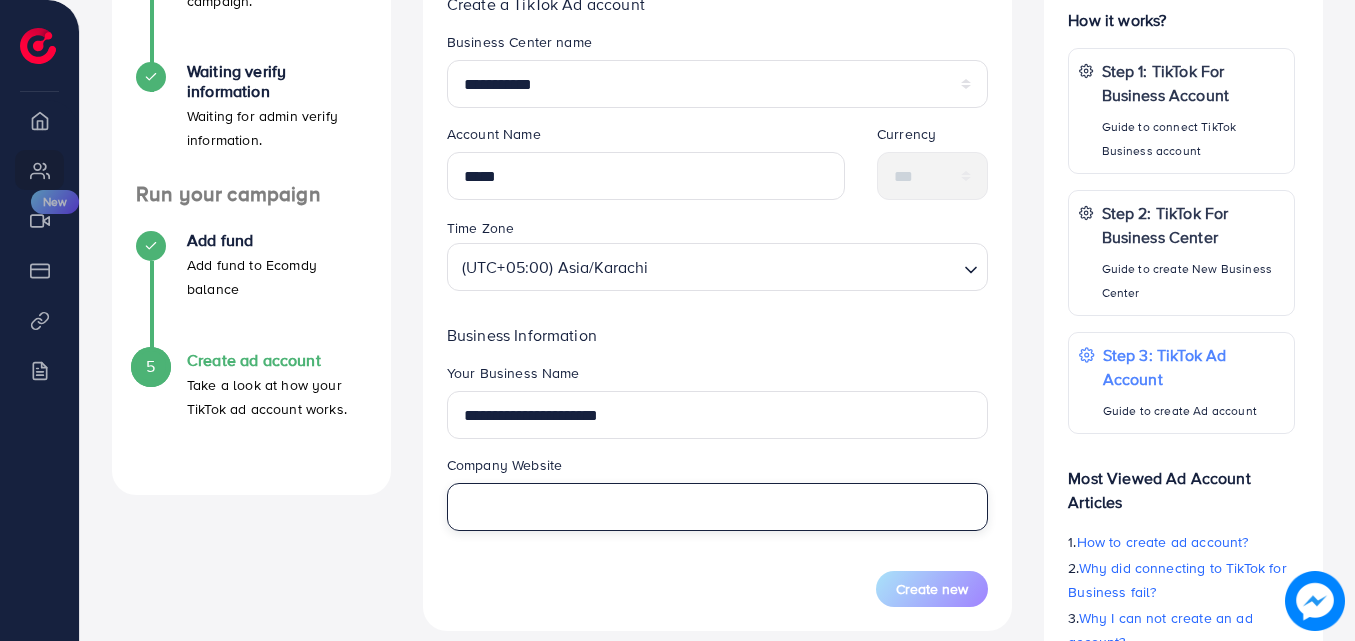 click at bounding box center (718, 507) 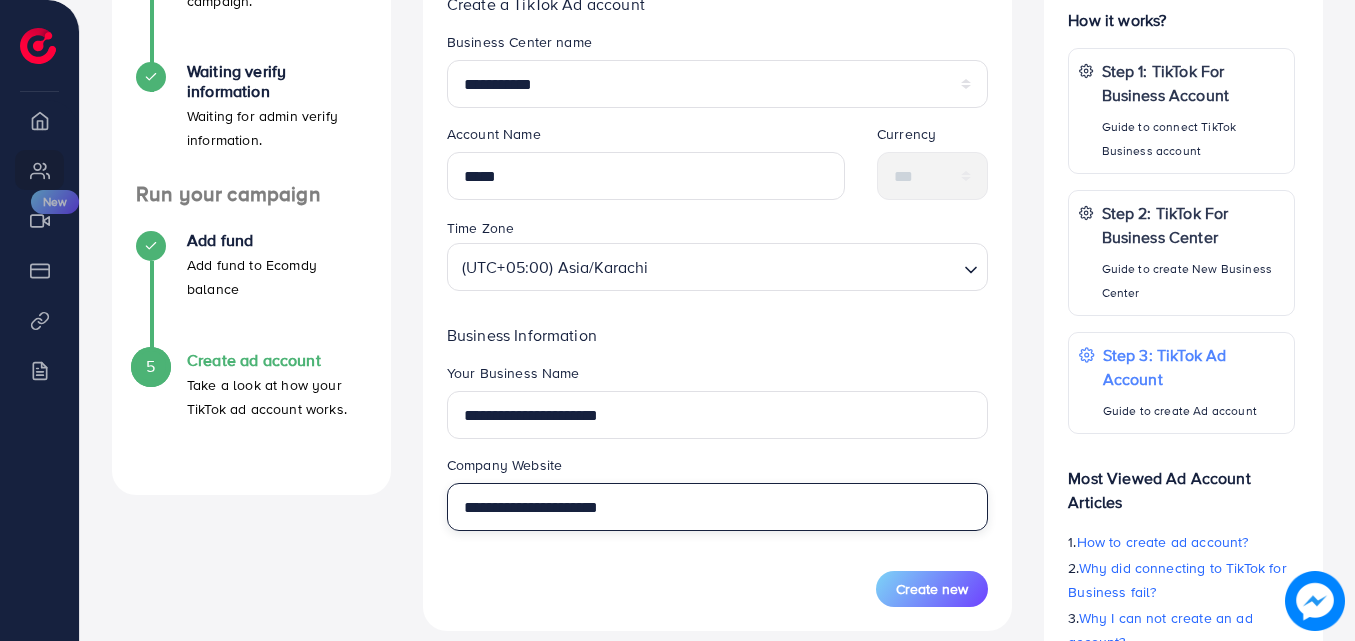 type on "**********" 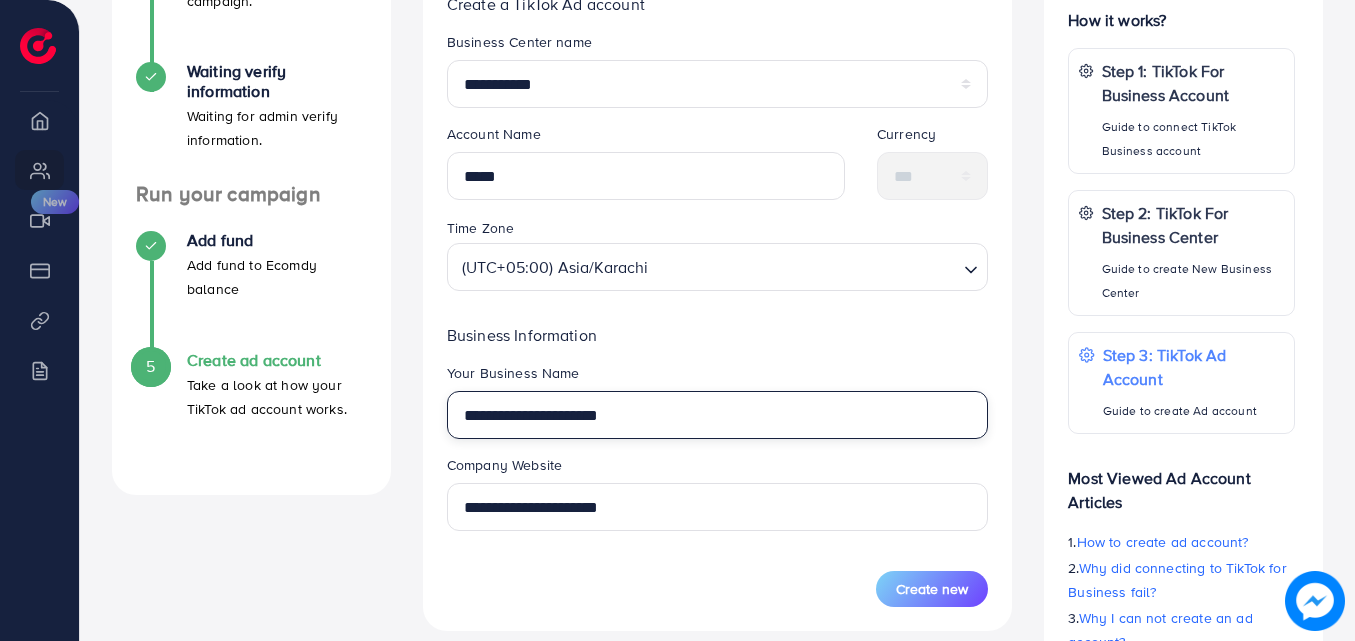 drag, startPoint x: 512, startPoint y: 408, endPoint x: 437, endPoint y: 408, distance: 75 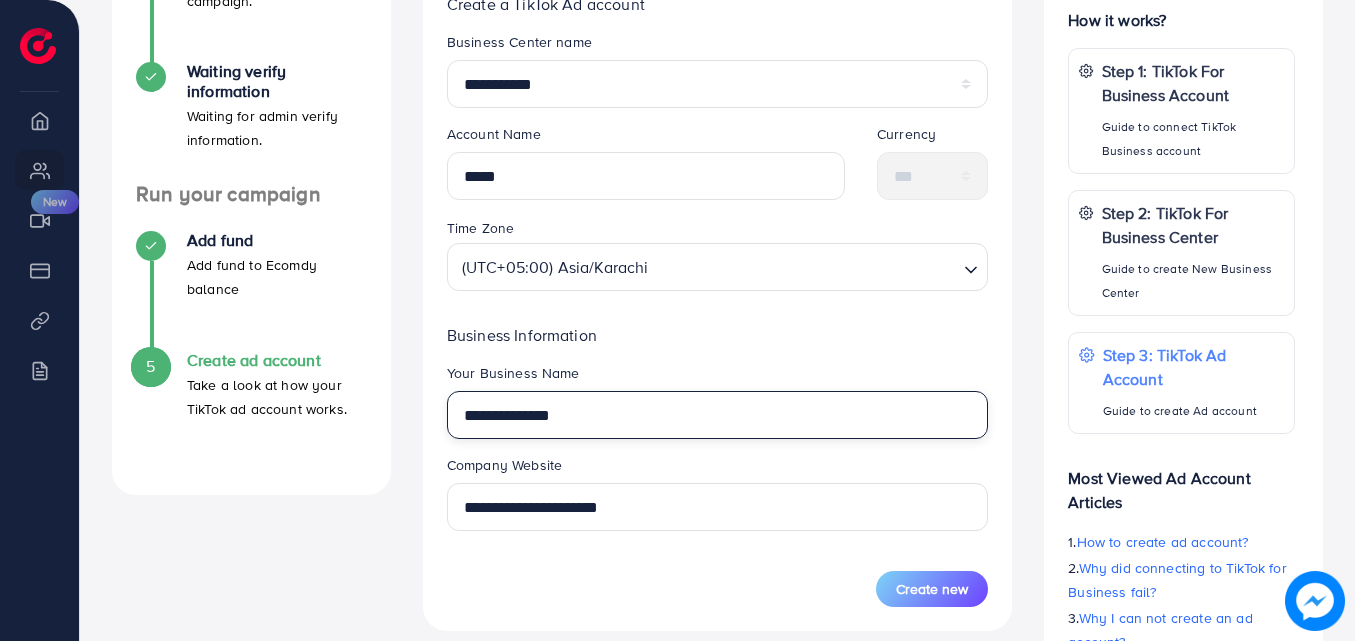 click on "**********" at bounding box center [718, 415] 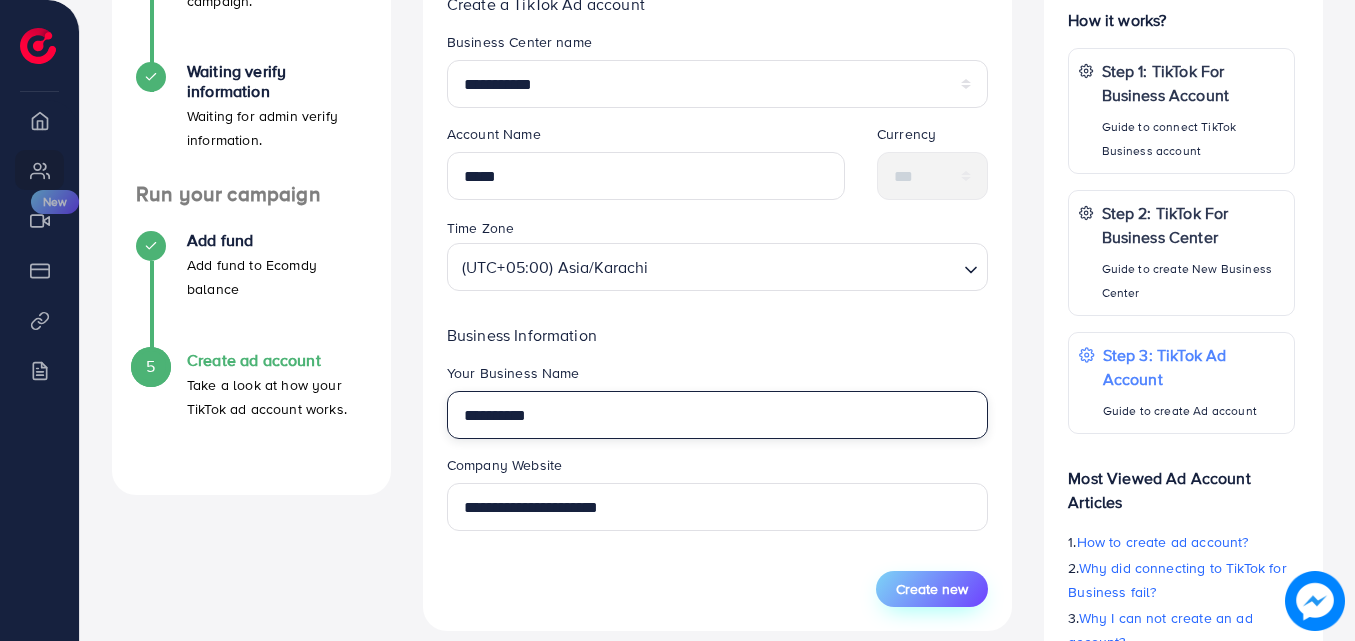type on "**********" 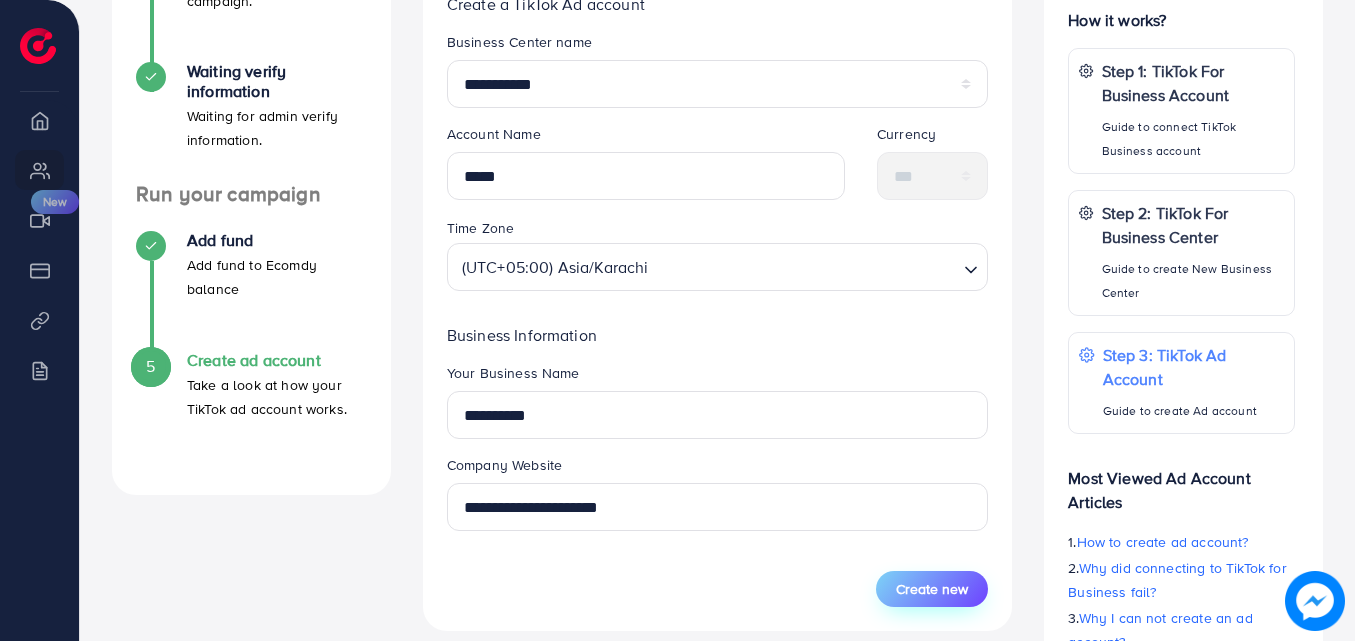 click on "Create new" at bounding box center (932, 589) 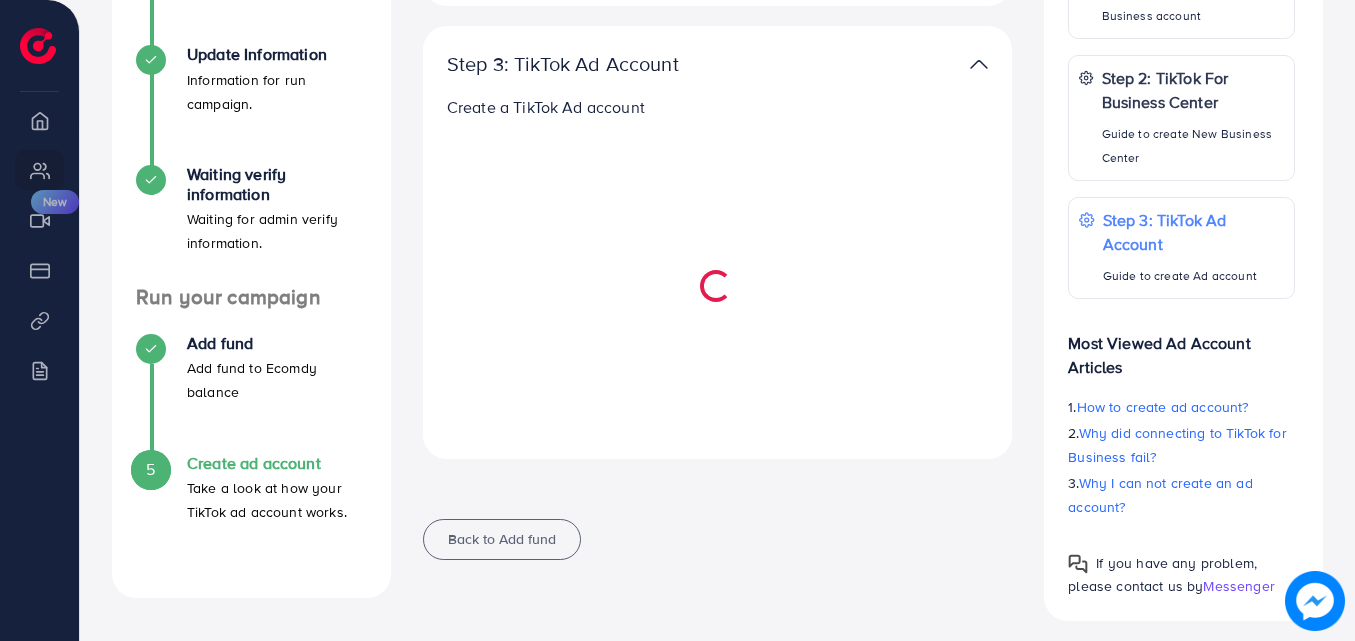 scroll, scrollTop: 471, scrollLeft: 0, axis: vertical 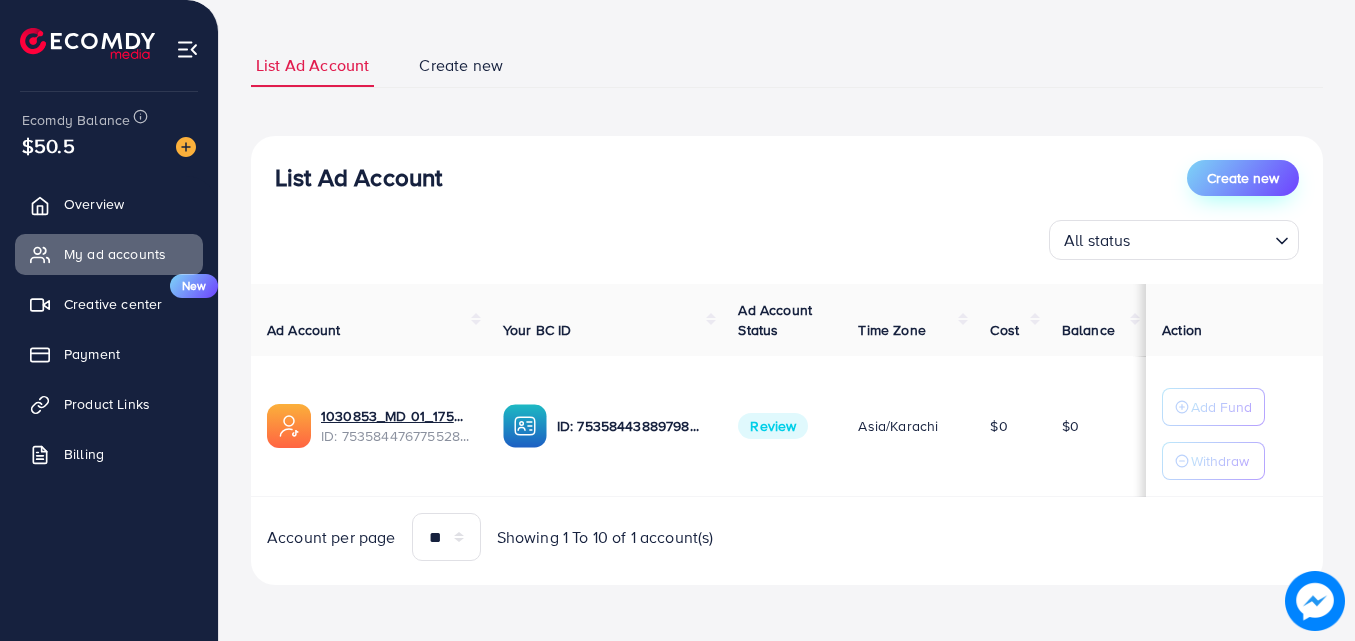 click on "Create new" at bounding box center [1243, 178] 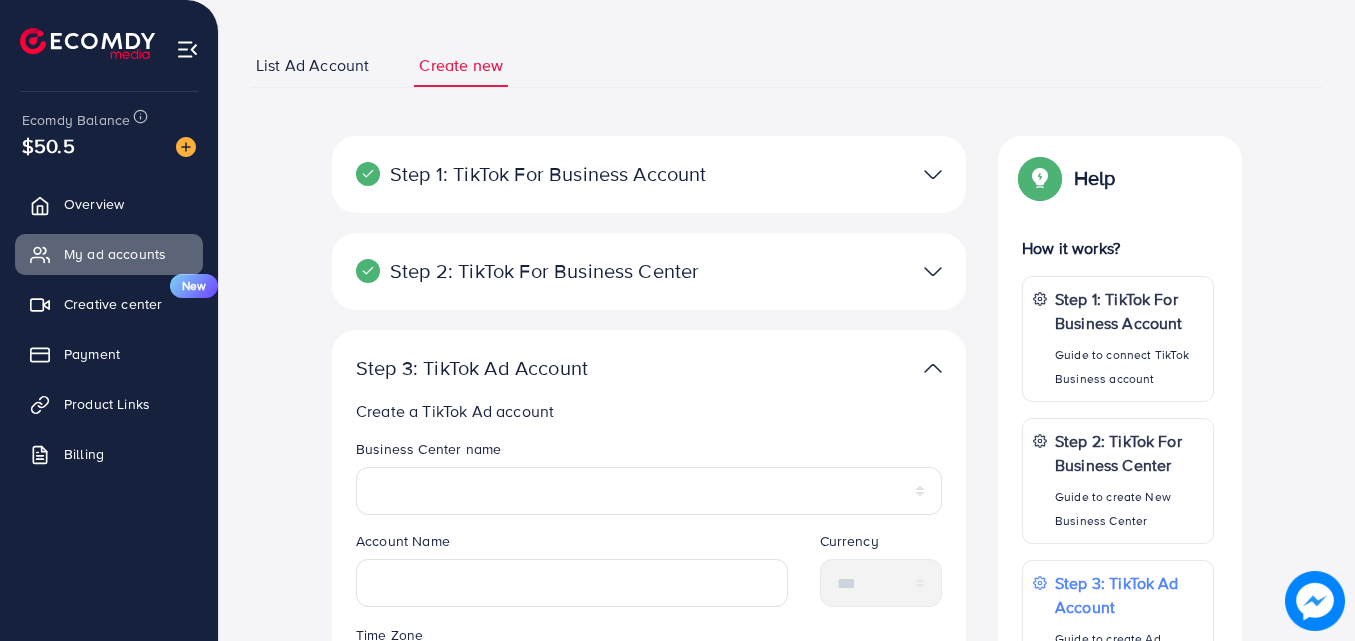 scroll, scrollTop: 0, scrollLeft: 0, axis: both 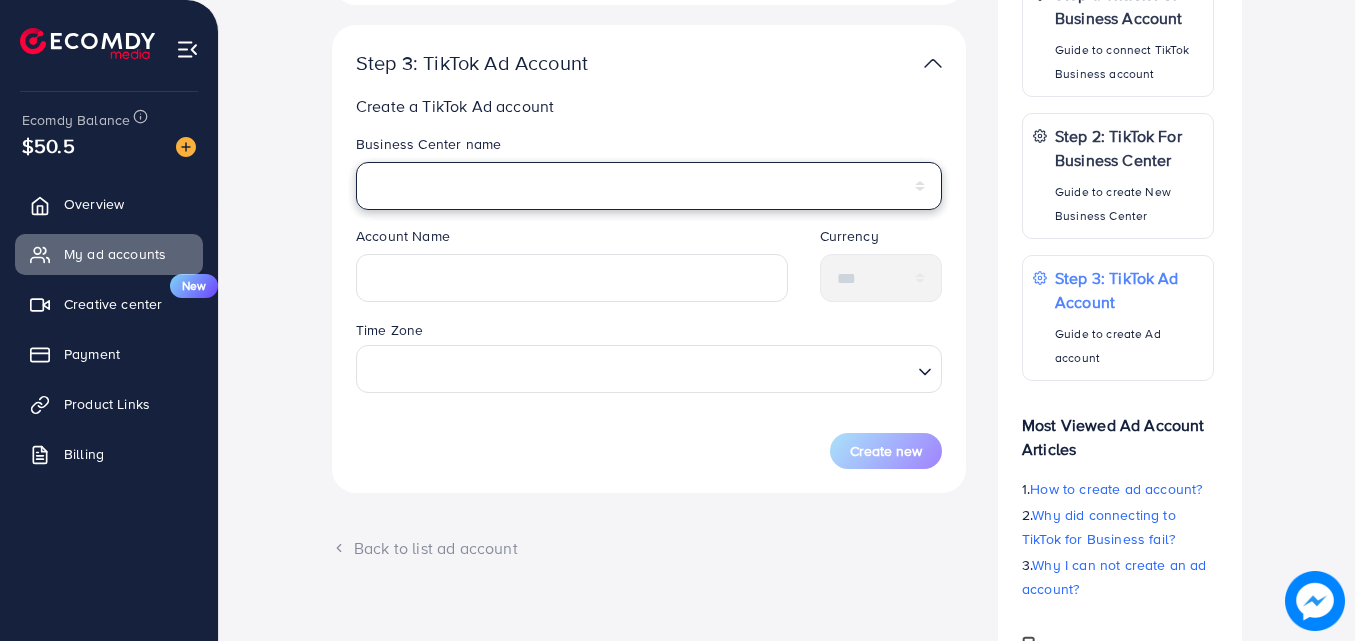 click on "**********" at bounding box center (649, 186) 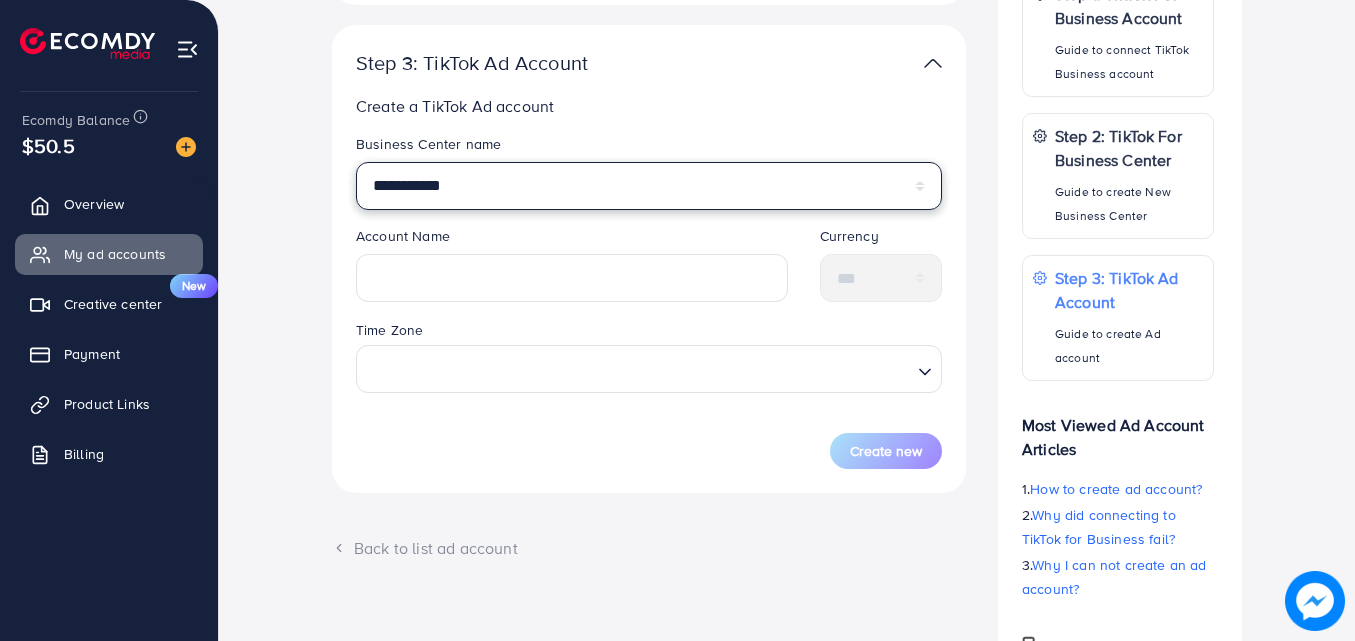 click on "**********" at bounding box center (649, 186) 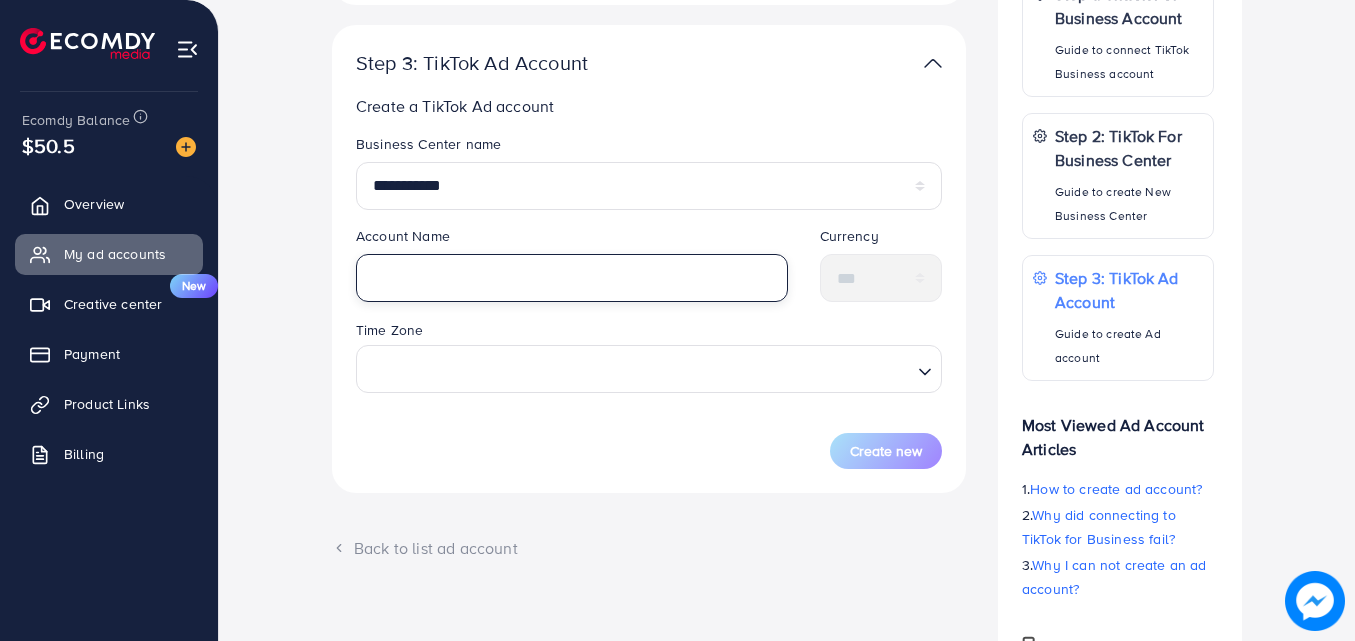 click at bounding box center [572, 278] 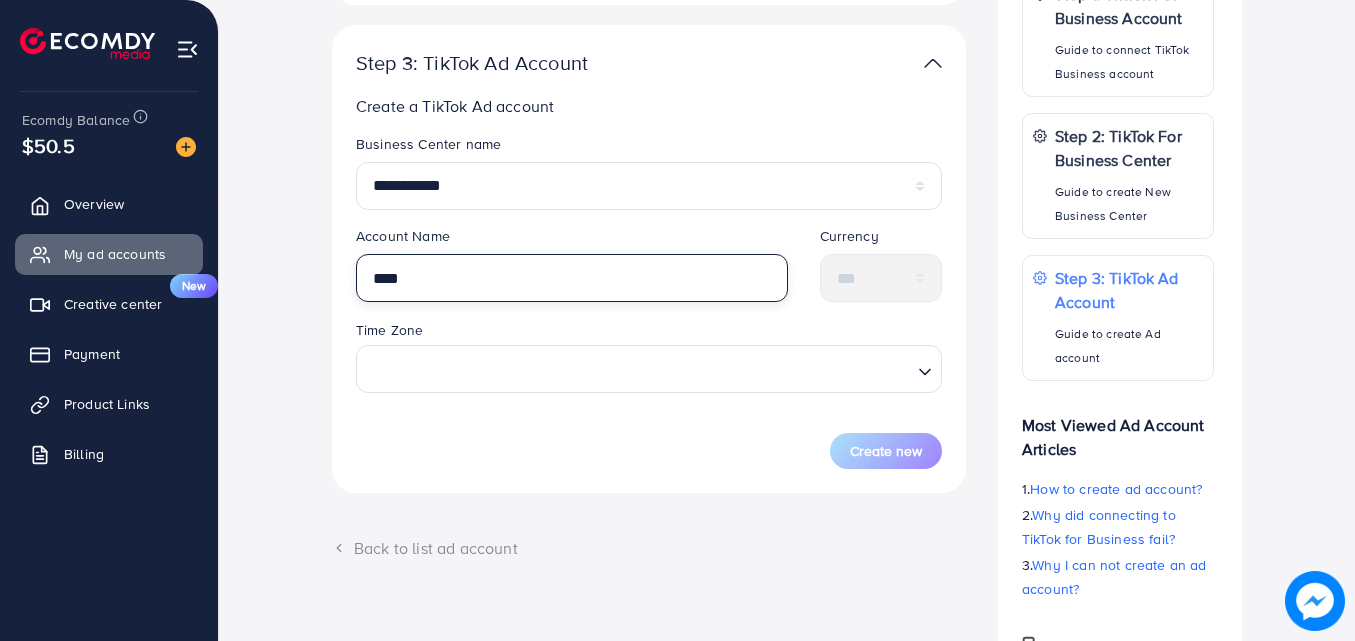 type on "****" 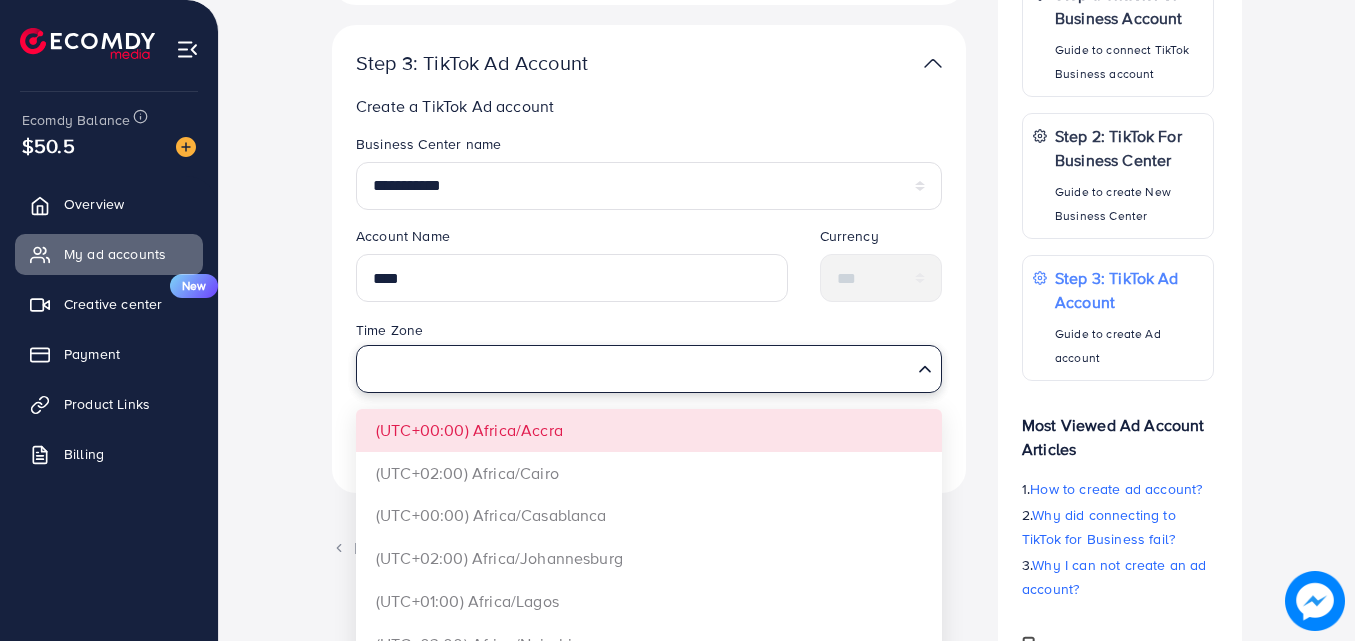 click at bounding box center (637, 368) 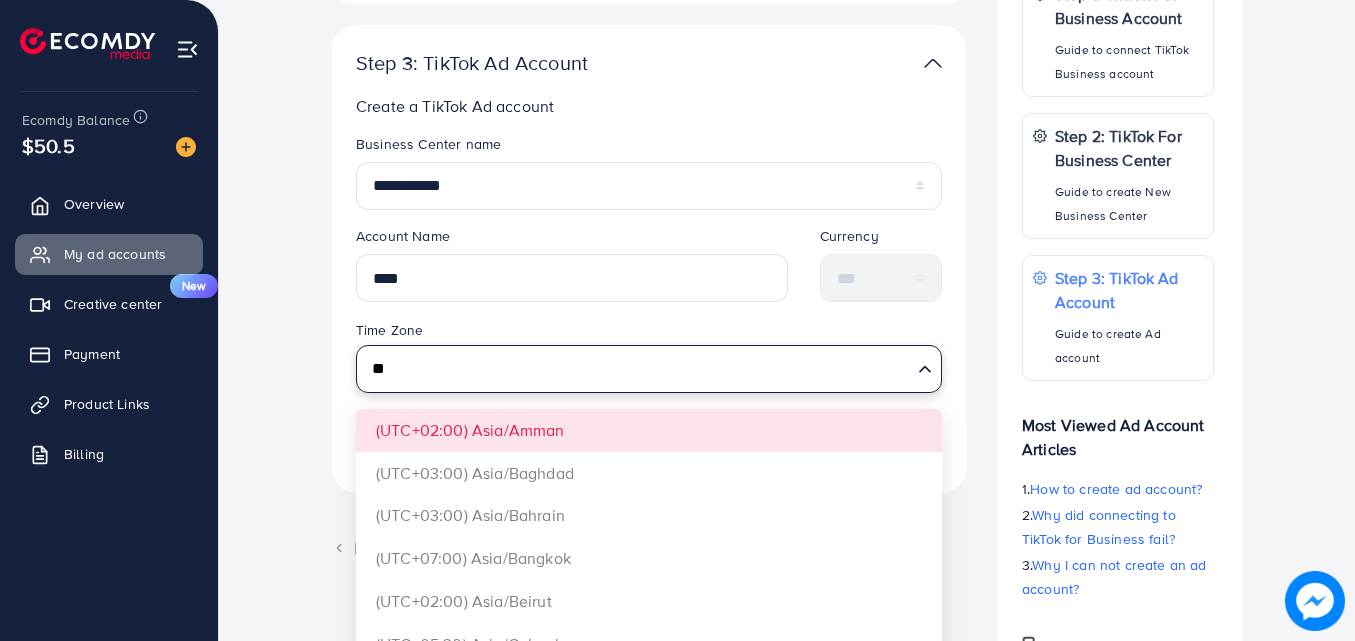 type on "*" 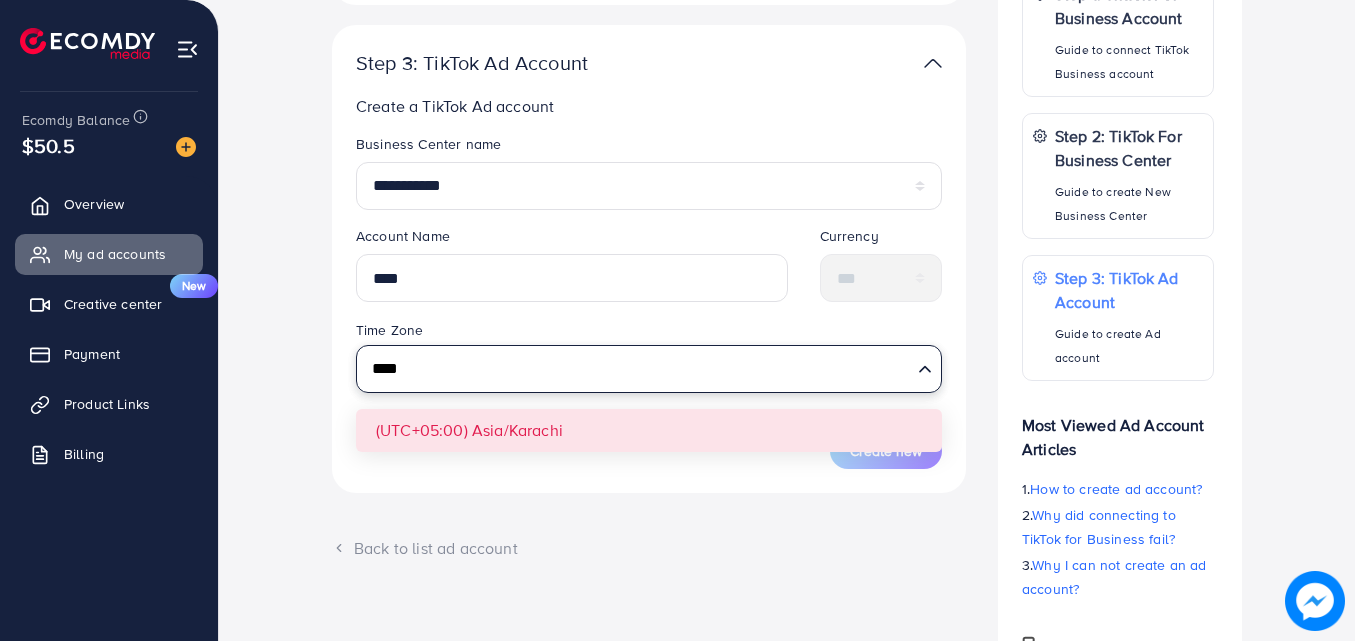 type on "****" 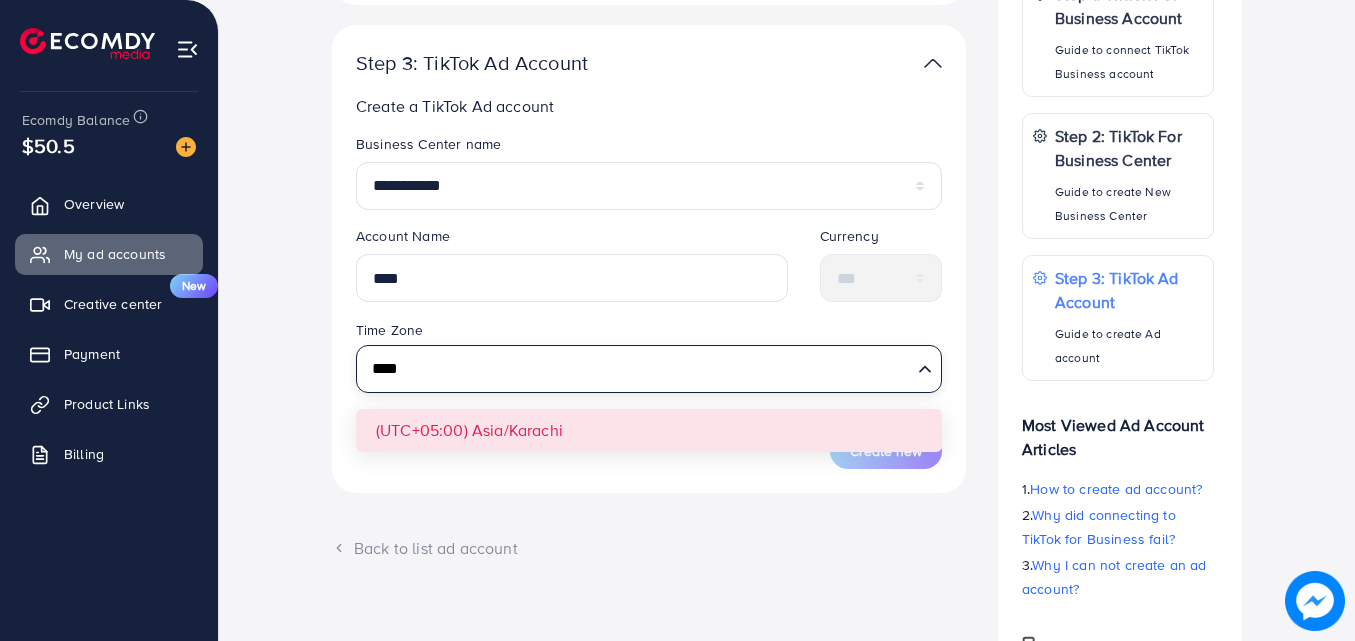 type 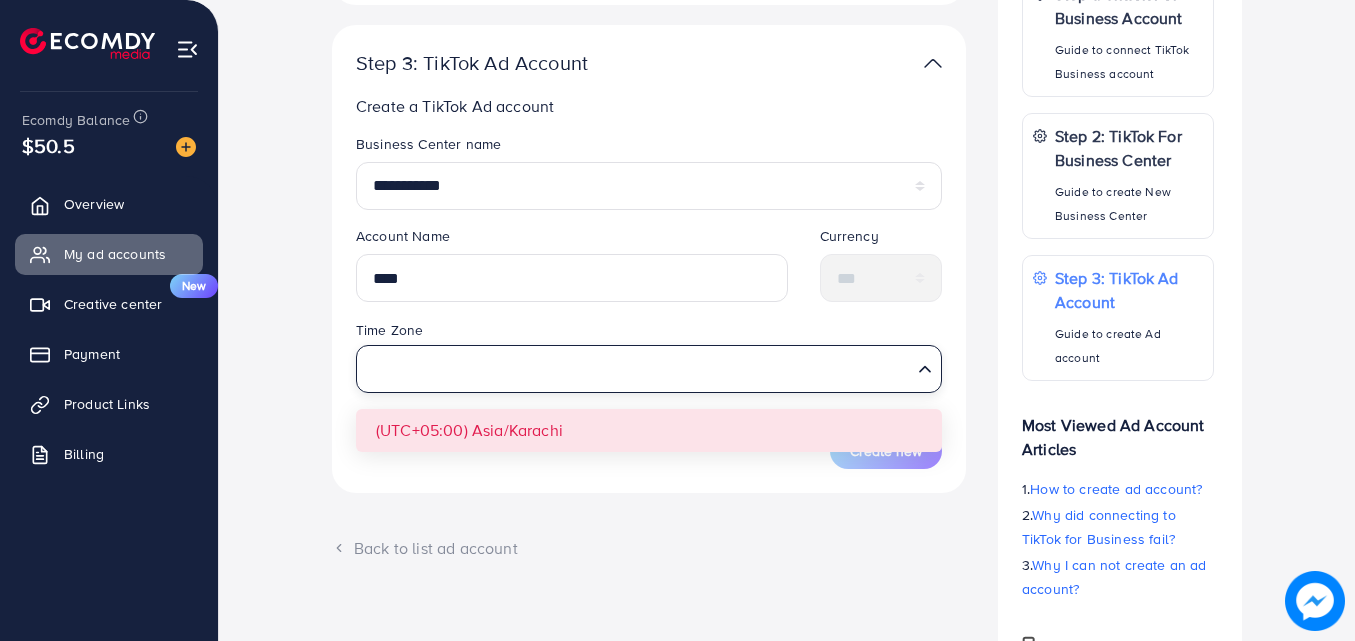 click on "**********" at bounding box center (649, 301) 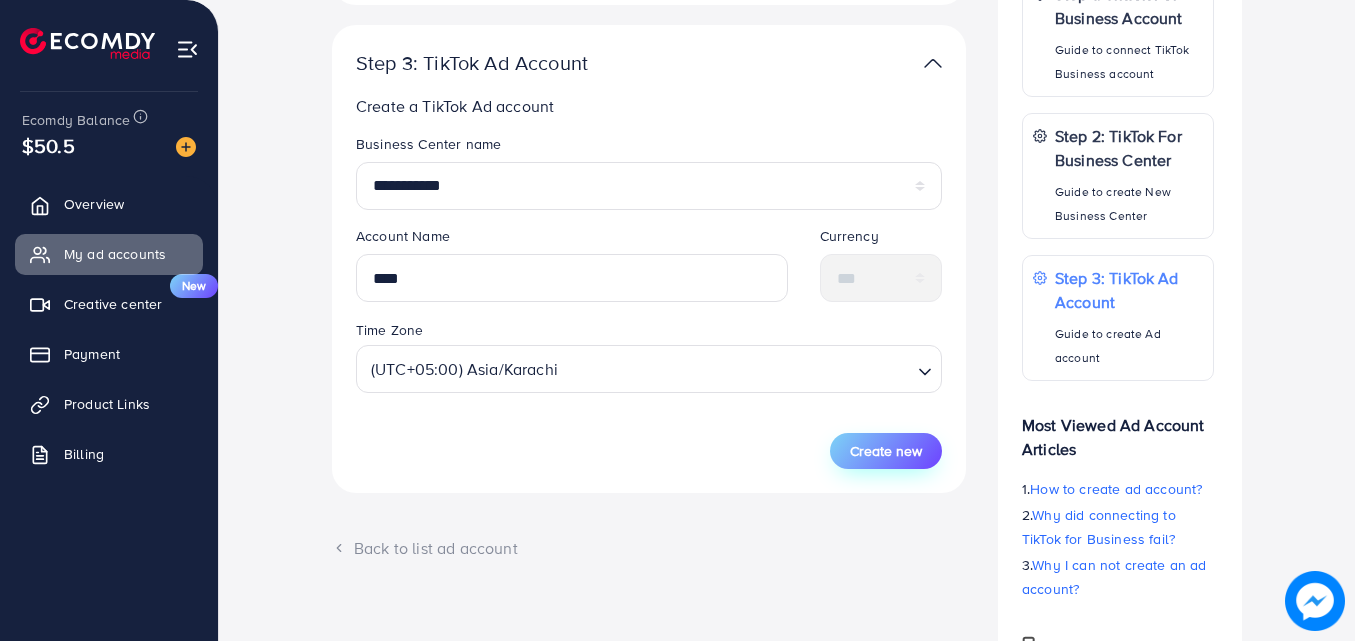 click on "Create new" at bounding box center (886, 451) 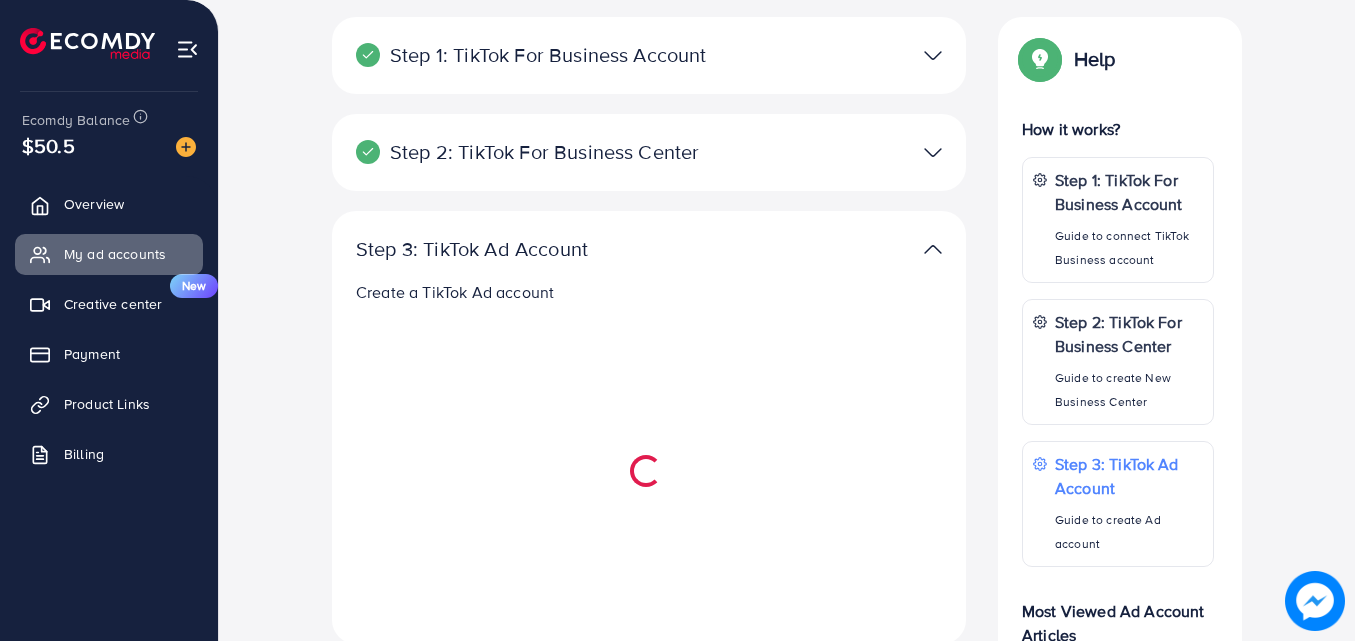 scroll, scrollTop: 215, scrollLeft: 0, axis: vertical 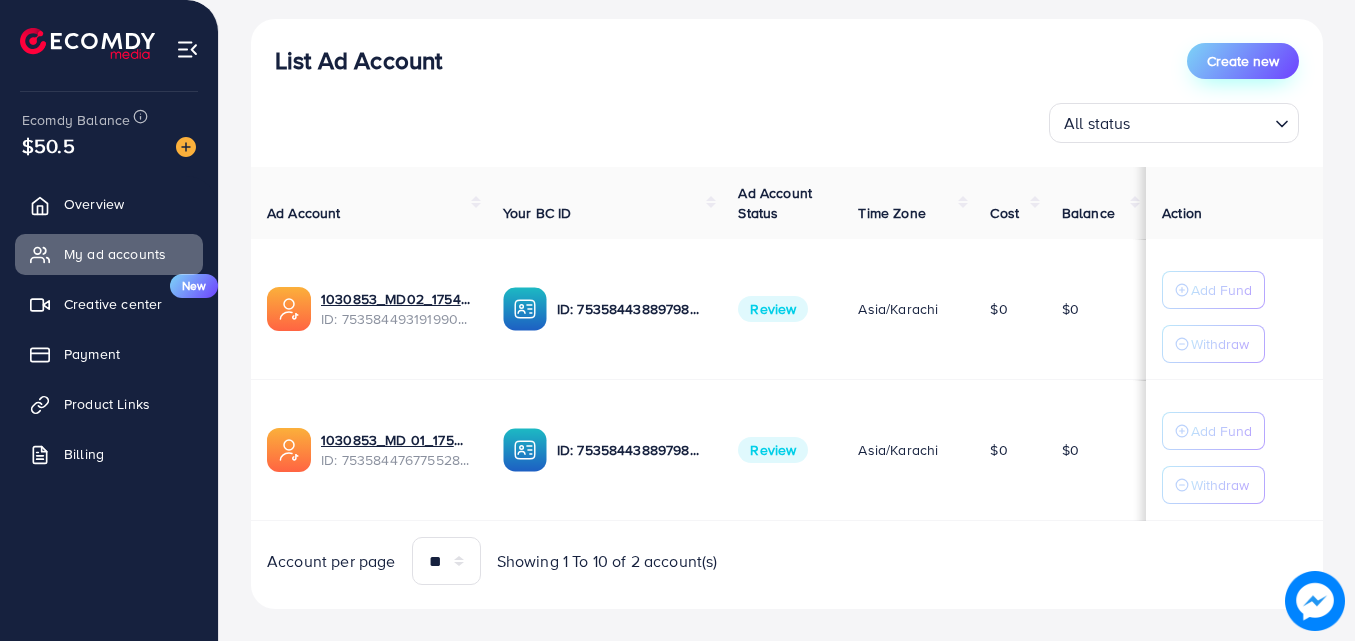 click on "Create new" at bounding box center (1243, 61) 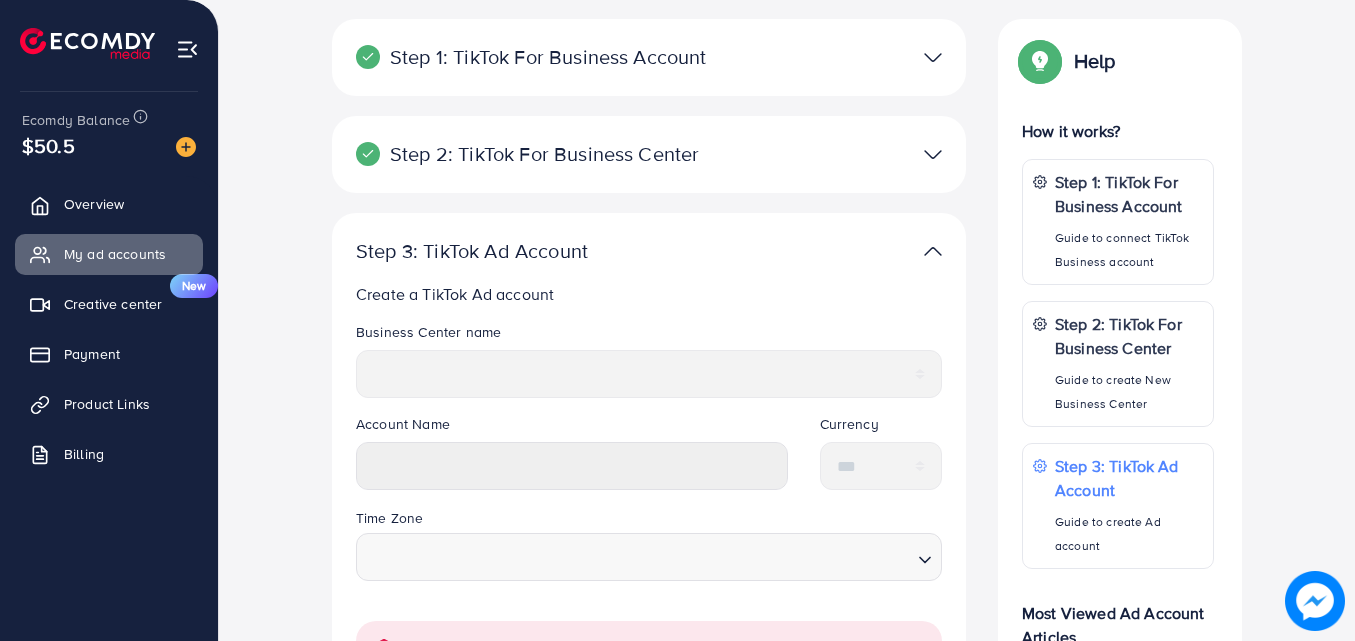 scroll, scrollTop: 0, scrollLeft: 0, axis: both 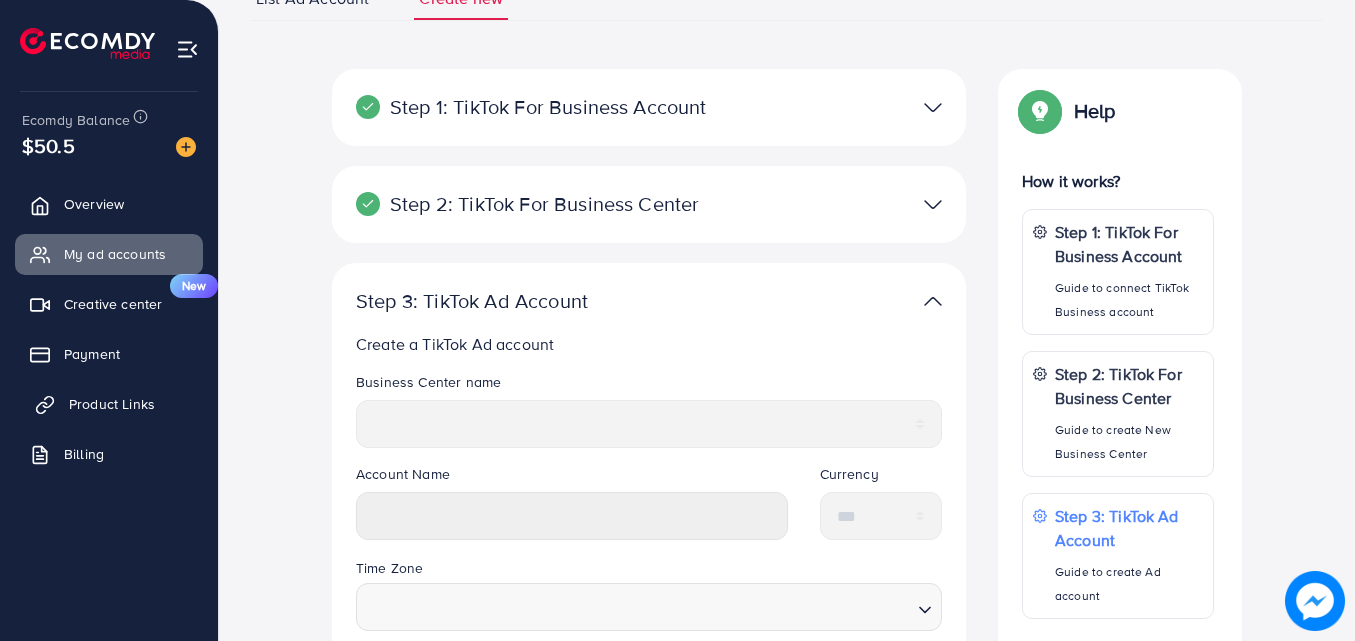 click on "Product Links" at bounding box center [112, 404] 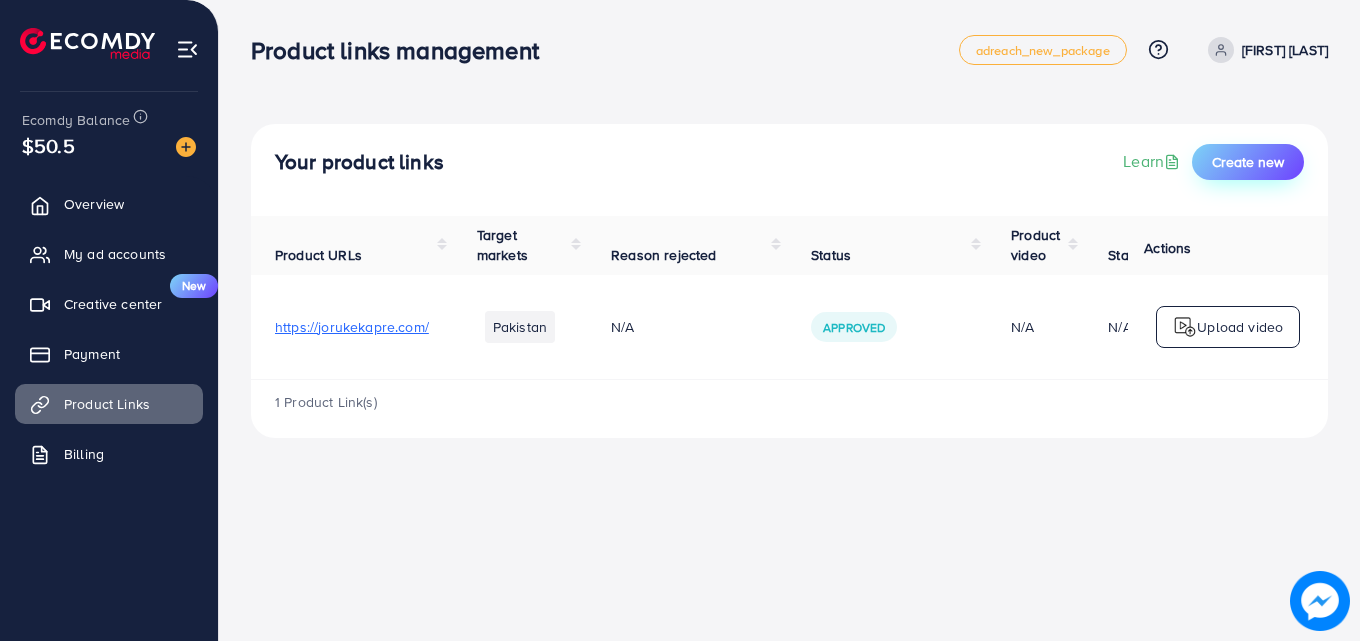 click on "Create new" at bounding box center (1248, 162) 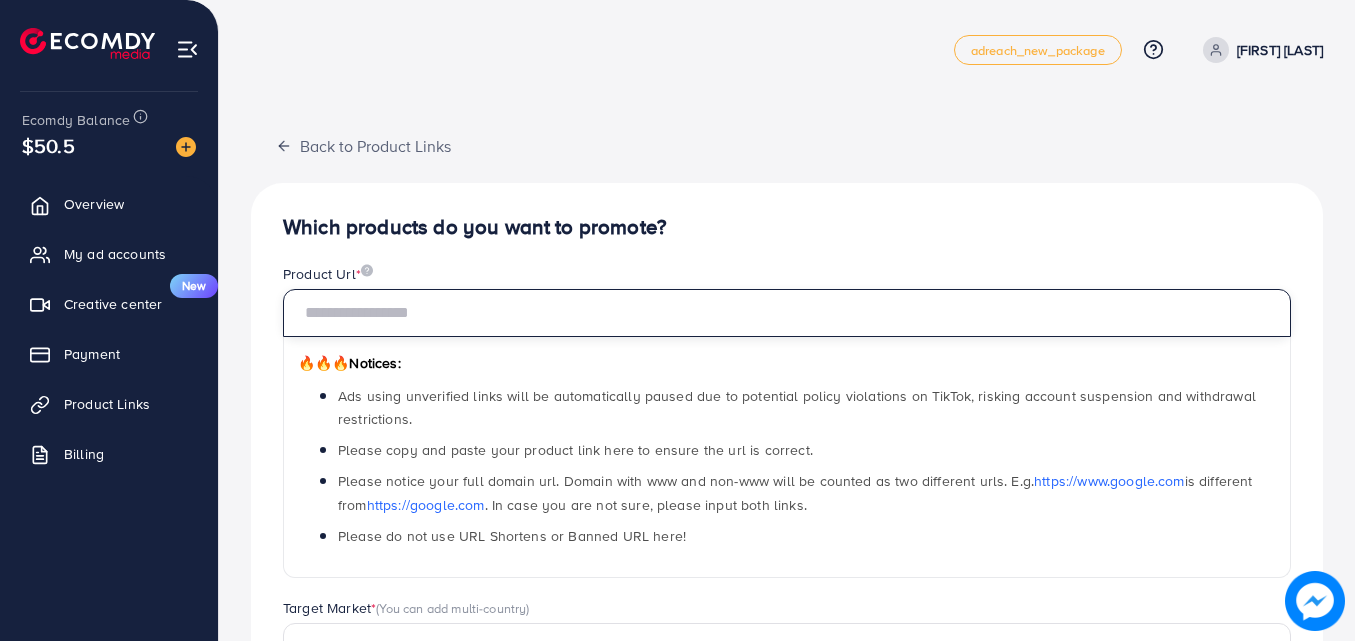 click at bounding box center (787, 313) 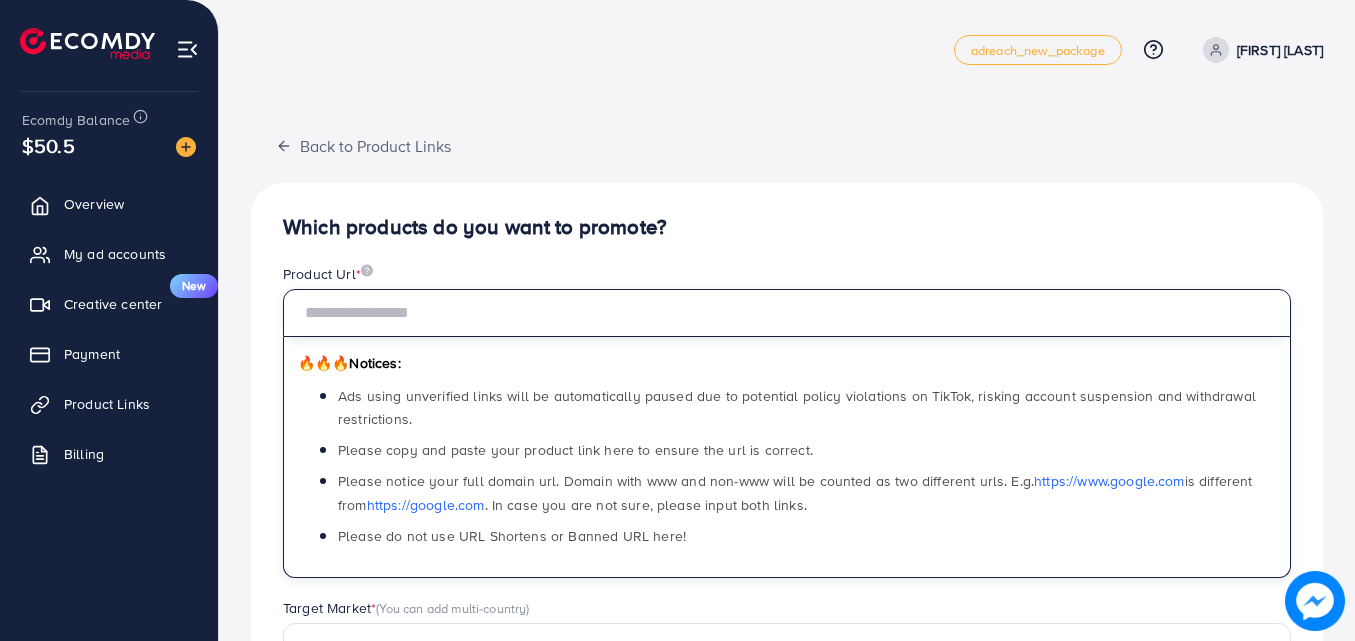 paste on "**********" 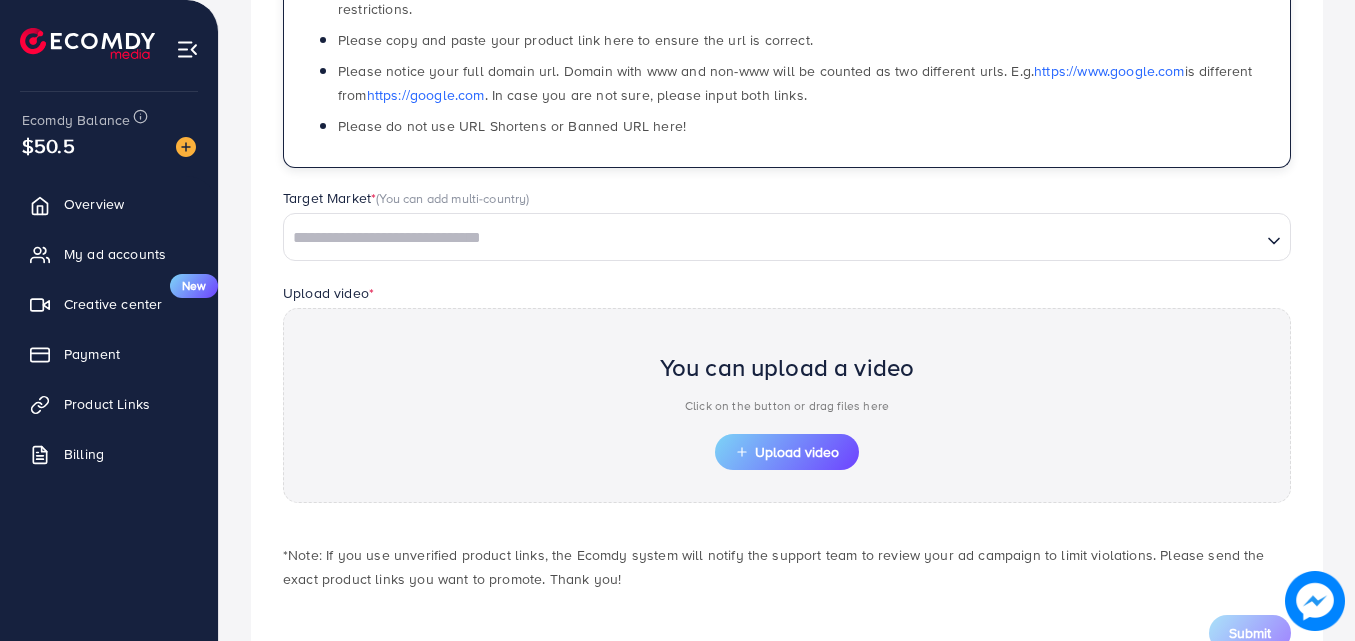 scroll, scrollTop: 414, scrollLeft: 0, axis: vertical 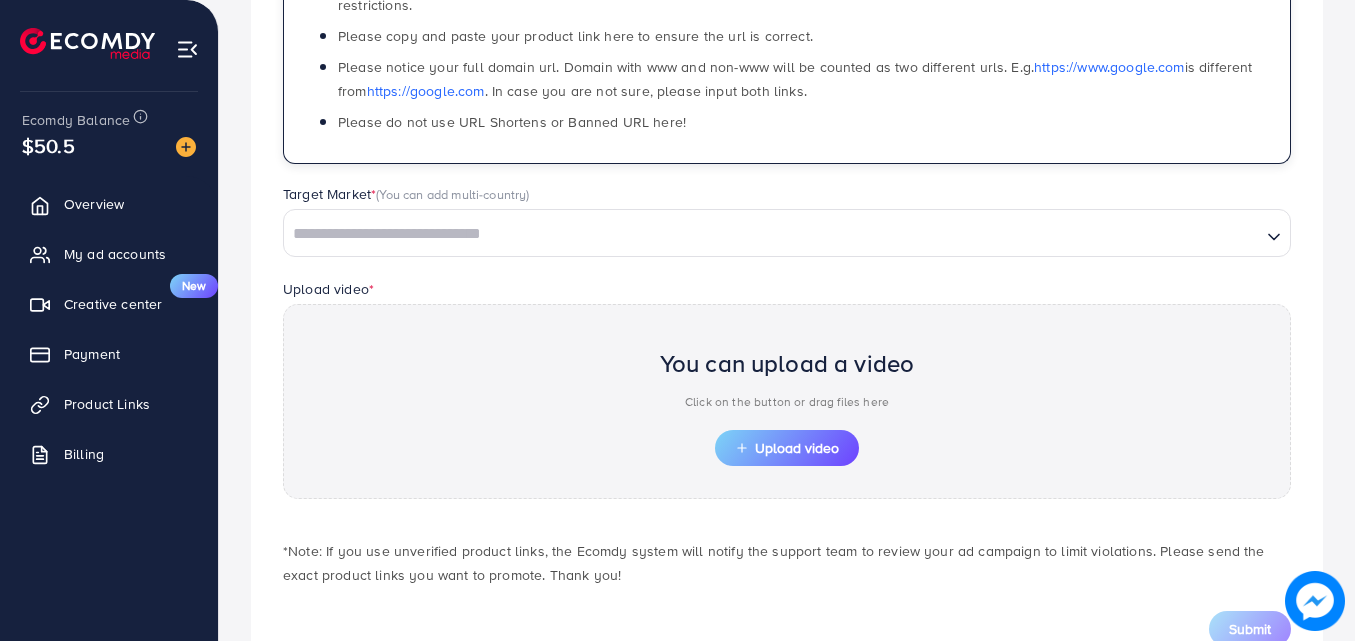 type on "**********" 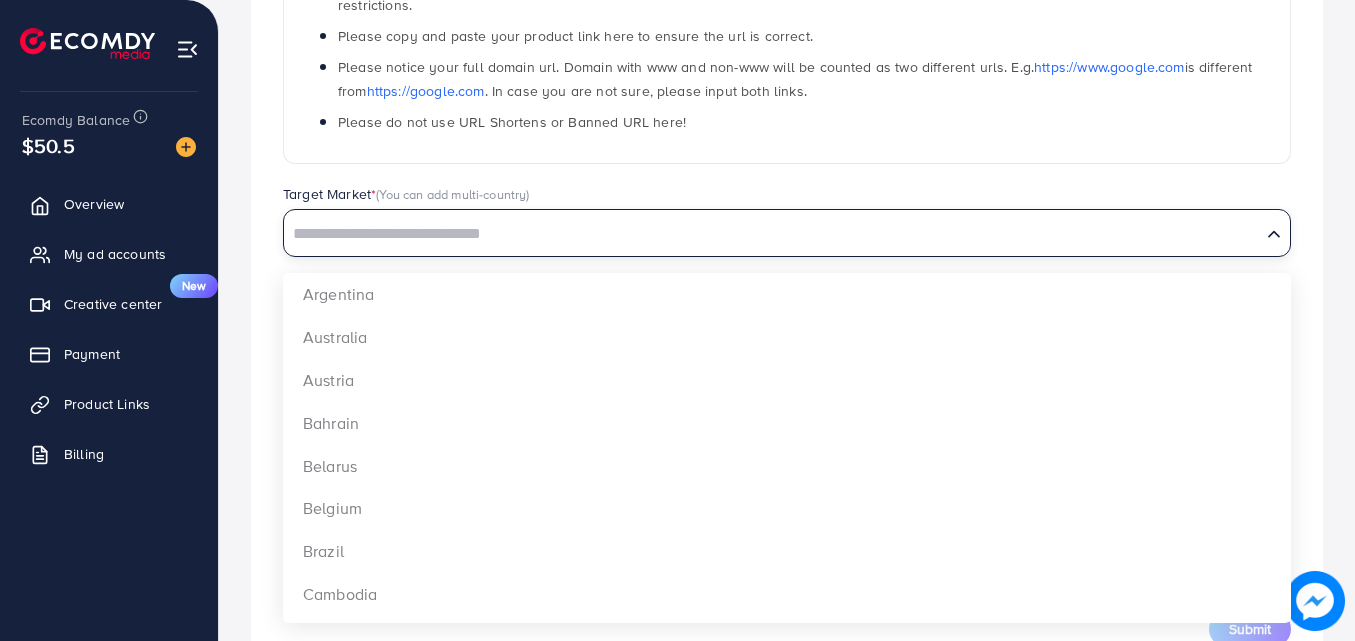 click at bounding box center [772, 234] 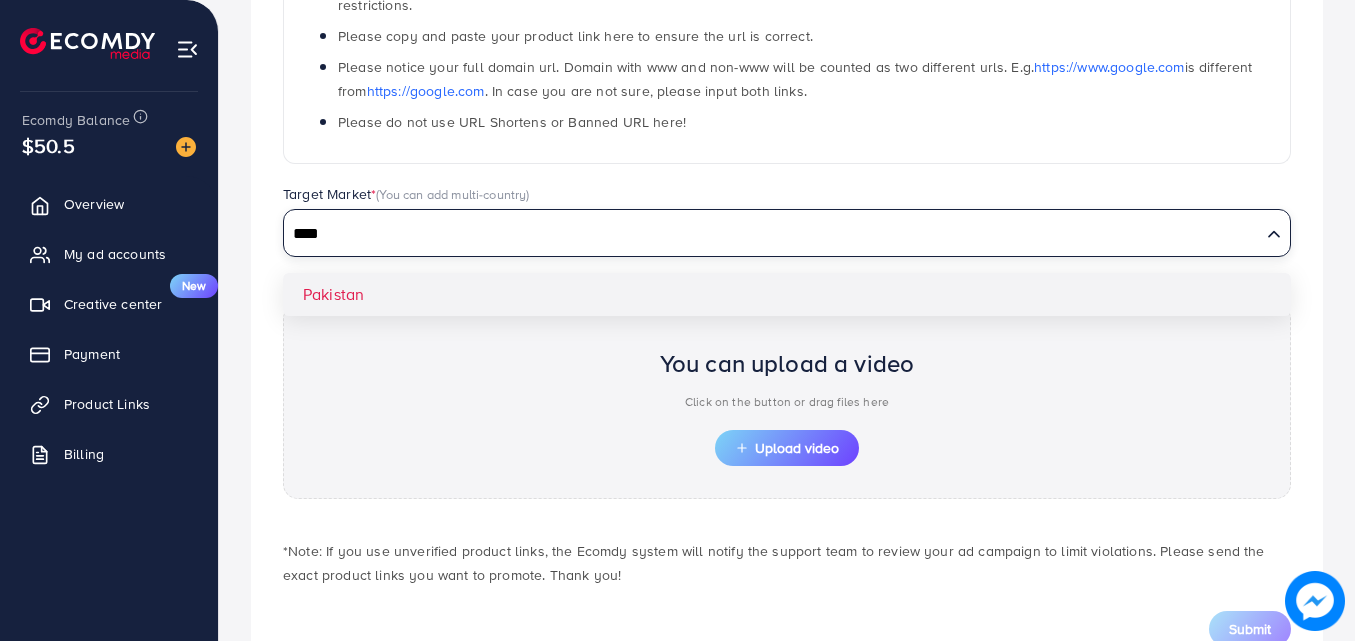 type on "****" 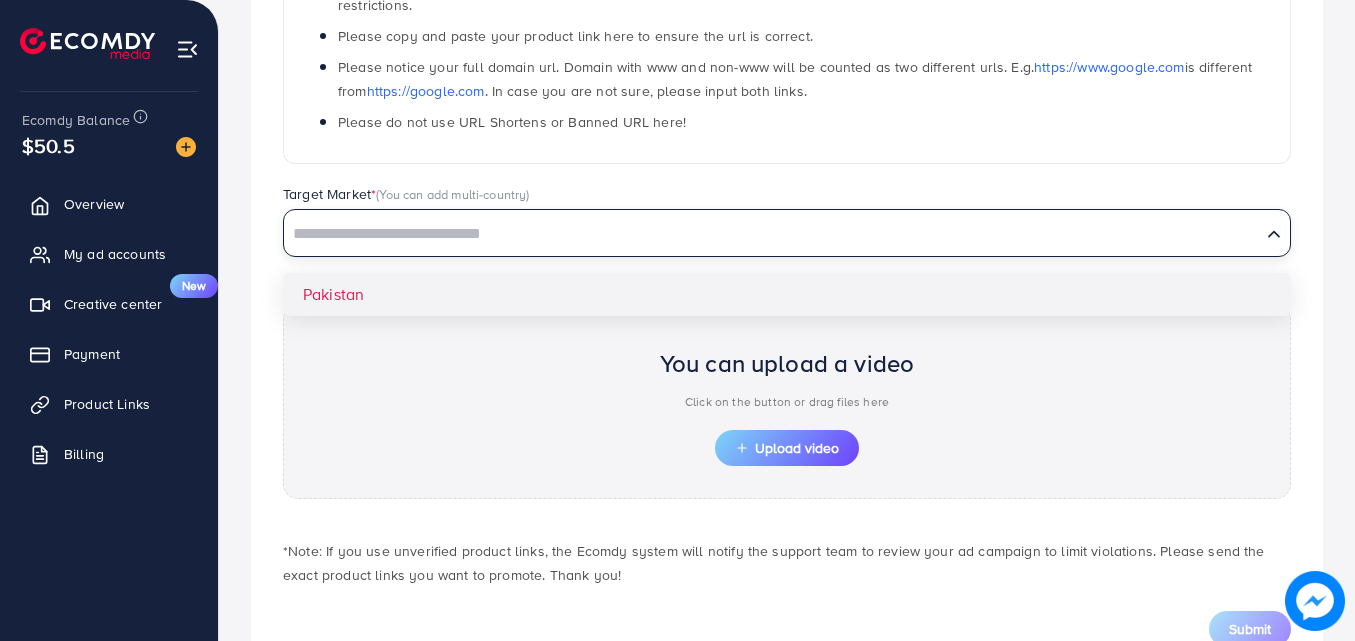 click on "**********" at bounding box center (787, 224) 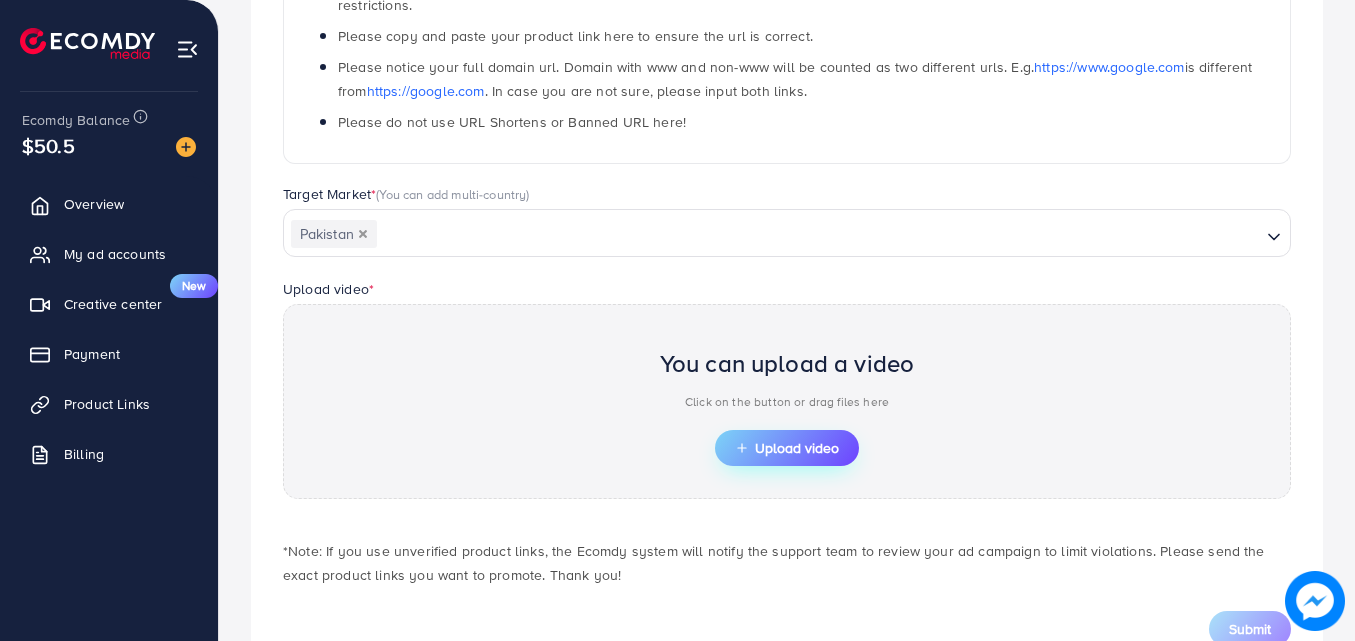 click on "Upload video" at bounding box center (787, 448) 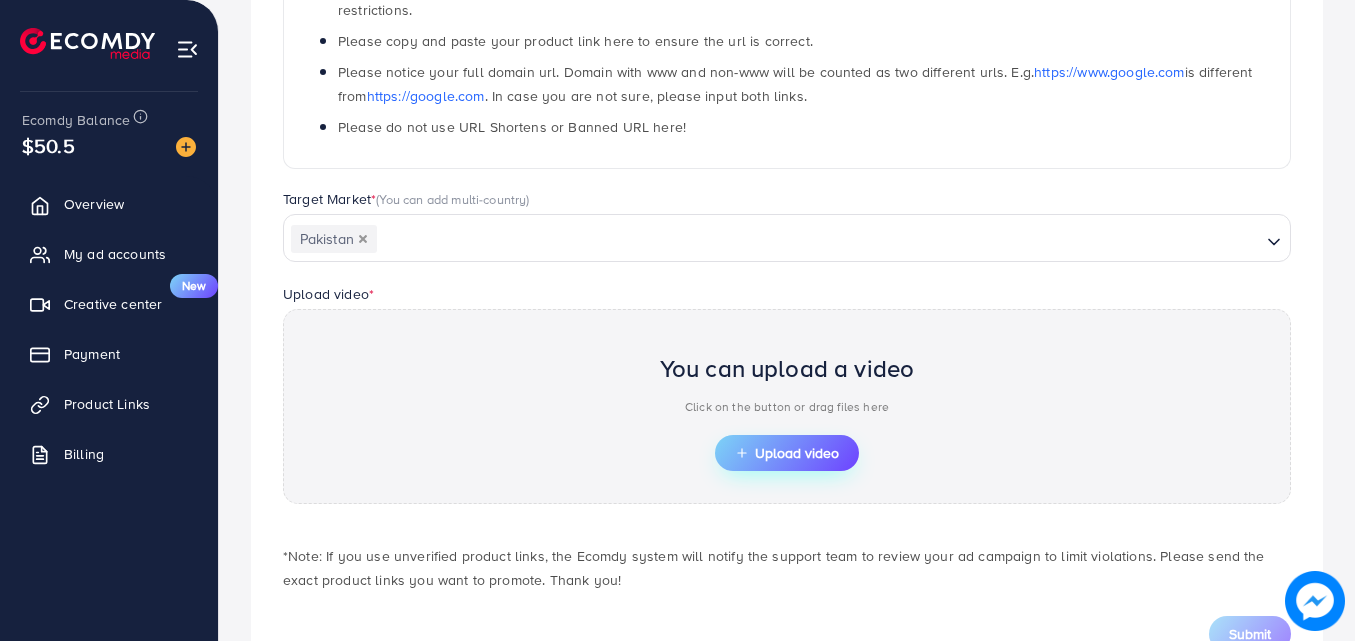 scroll, scrollTop: 484, scrollLeft: 0, axis: vertical 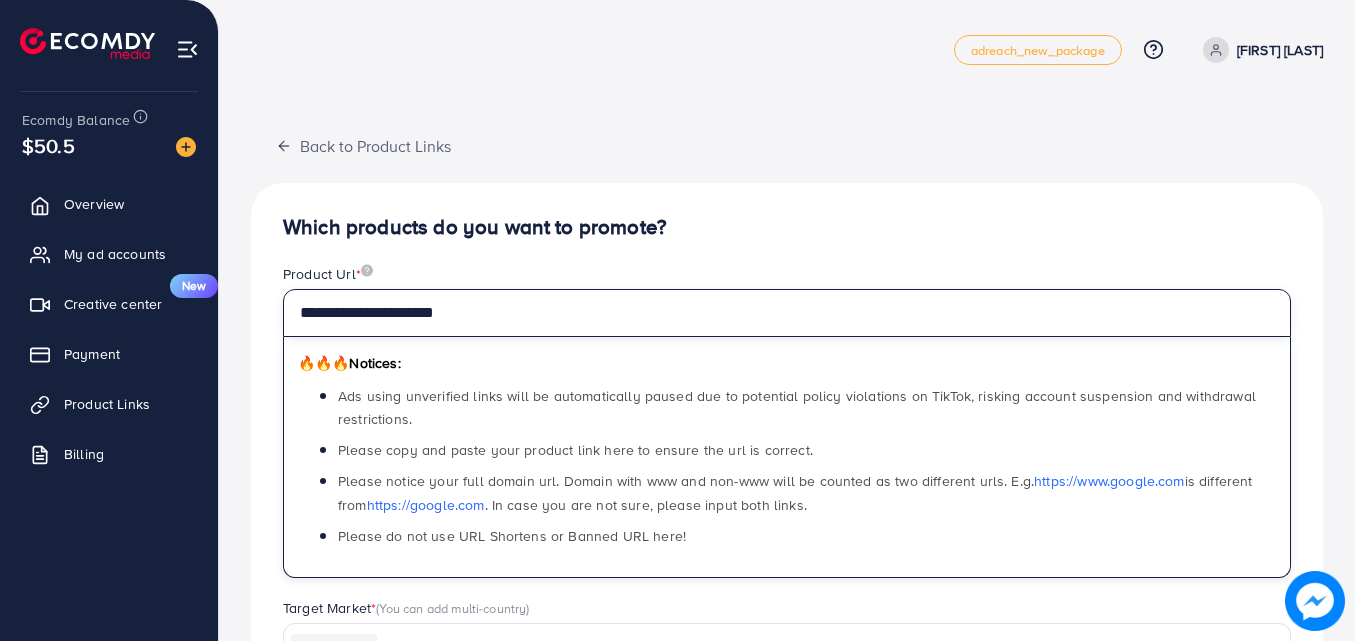 click on "**********" at bounding box center [787, 313] 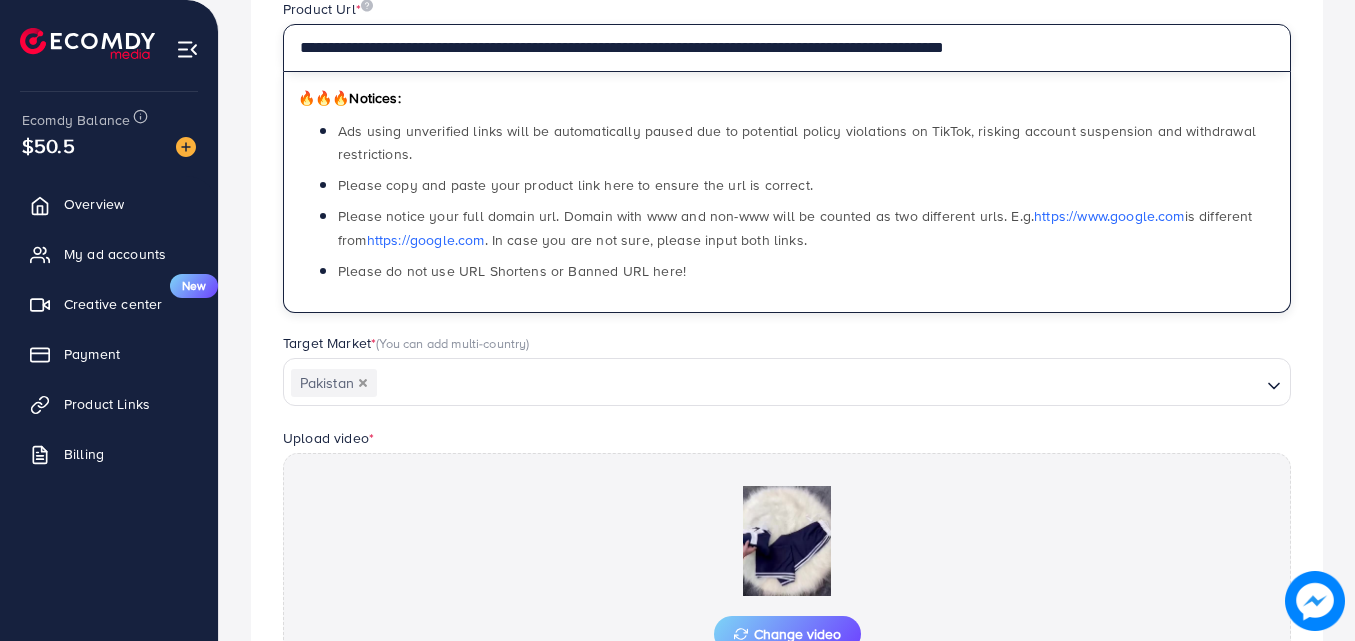 scroll, scrollTop: 521, scrollLeft: 0, axis: vertical 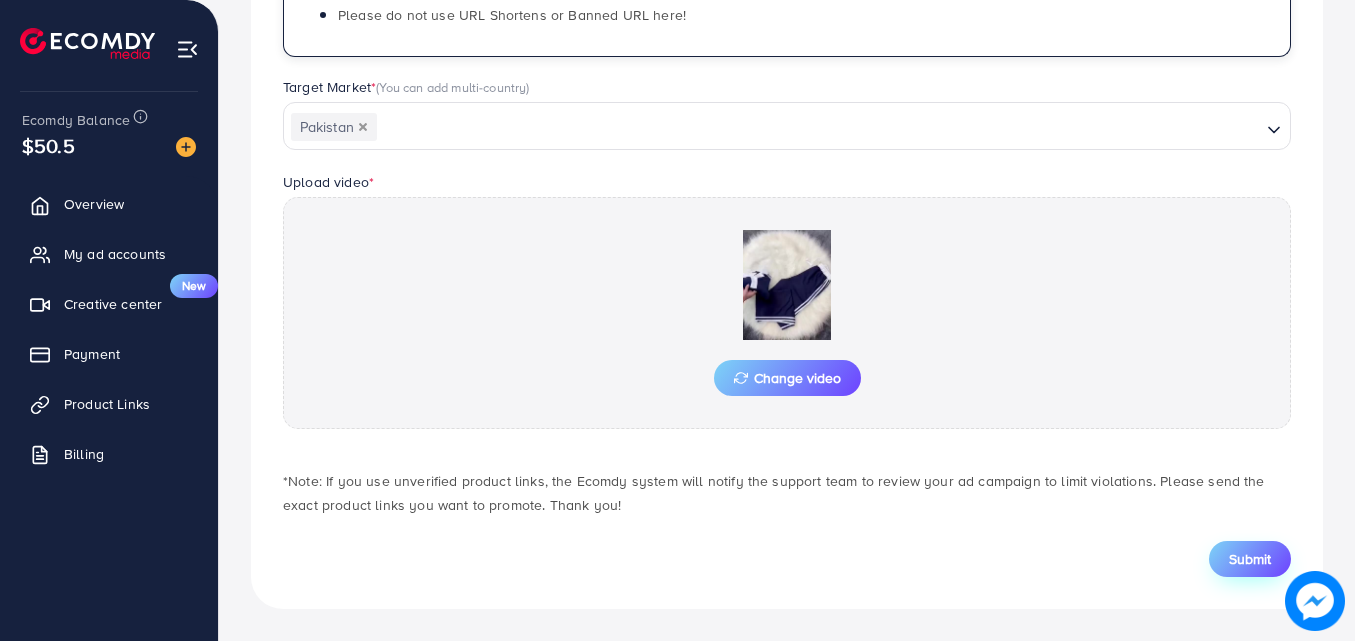 type on "**********" 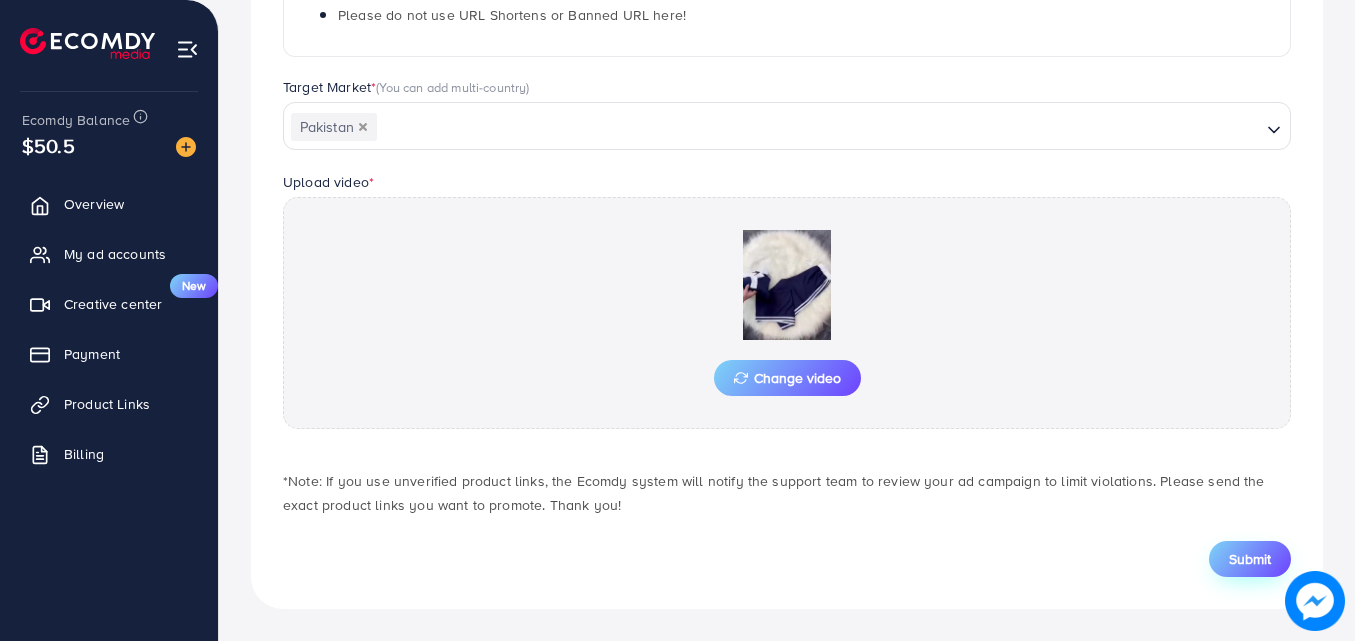 click on "Submit" at bounding box center (1250, 559) 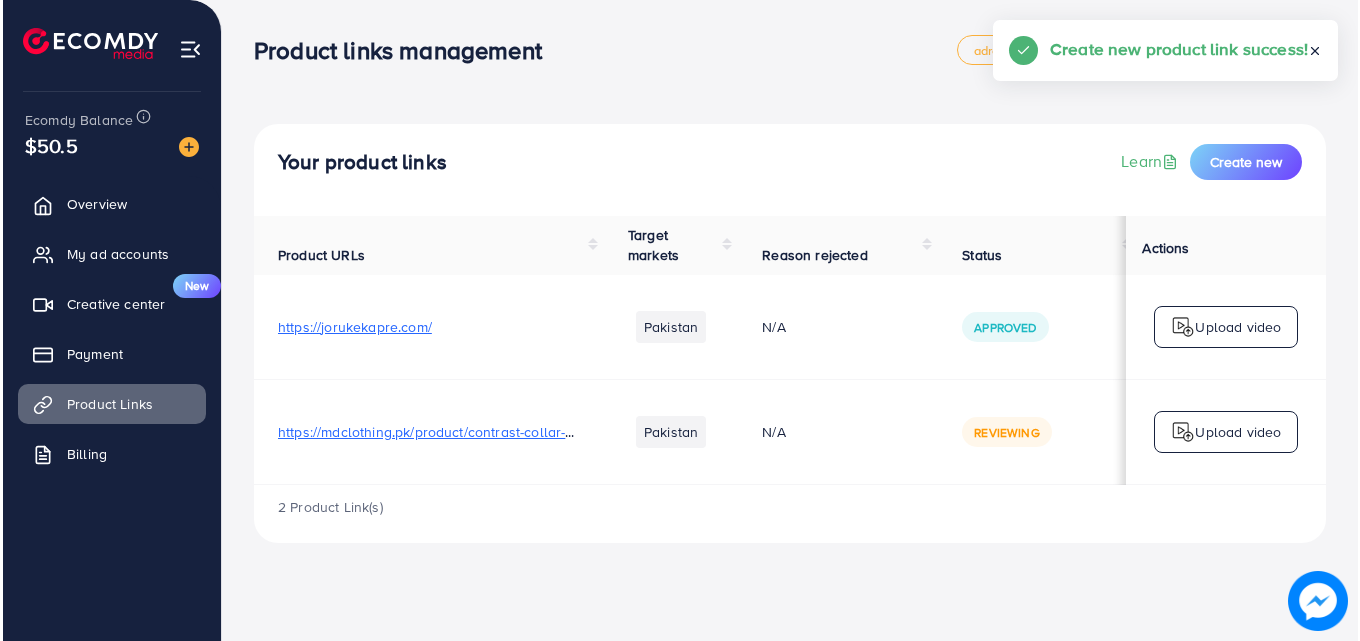 scroll, scrollTop: 0, scrollLeft: 0, axis: both 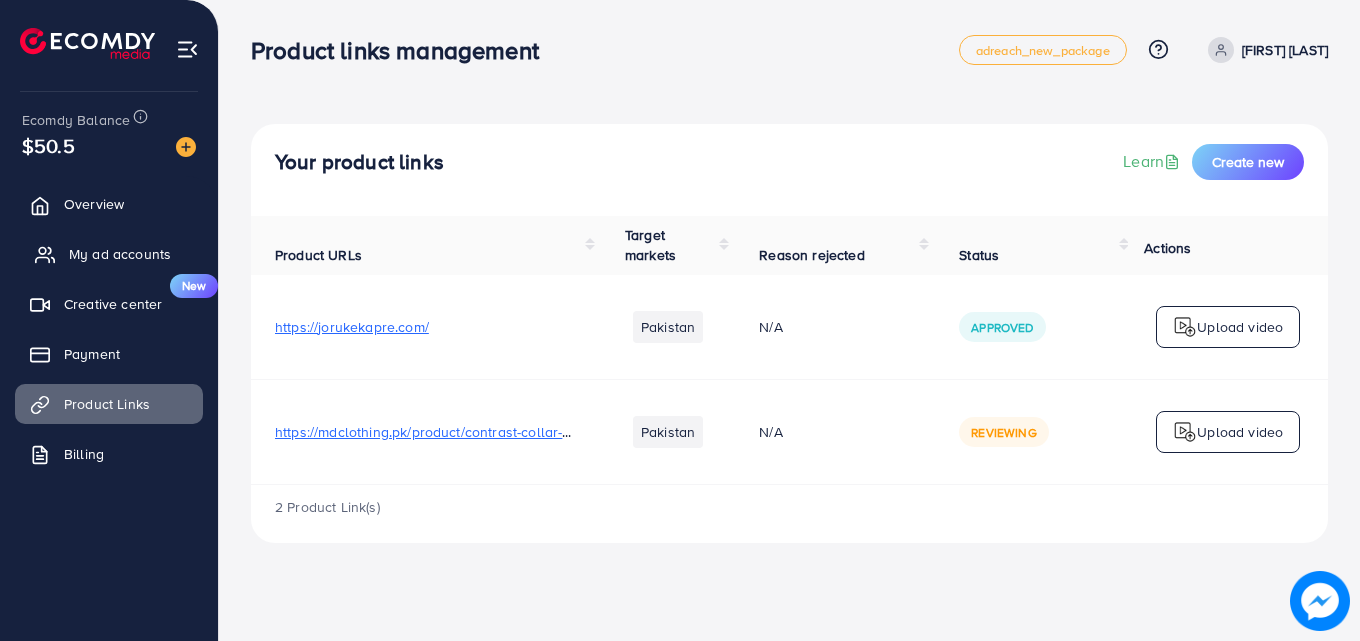 click on "My ad accounts" at bounding box center (109, 254) 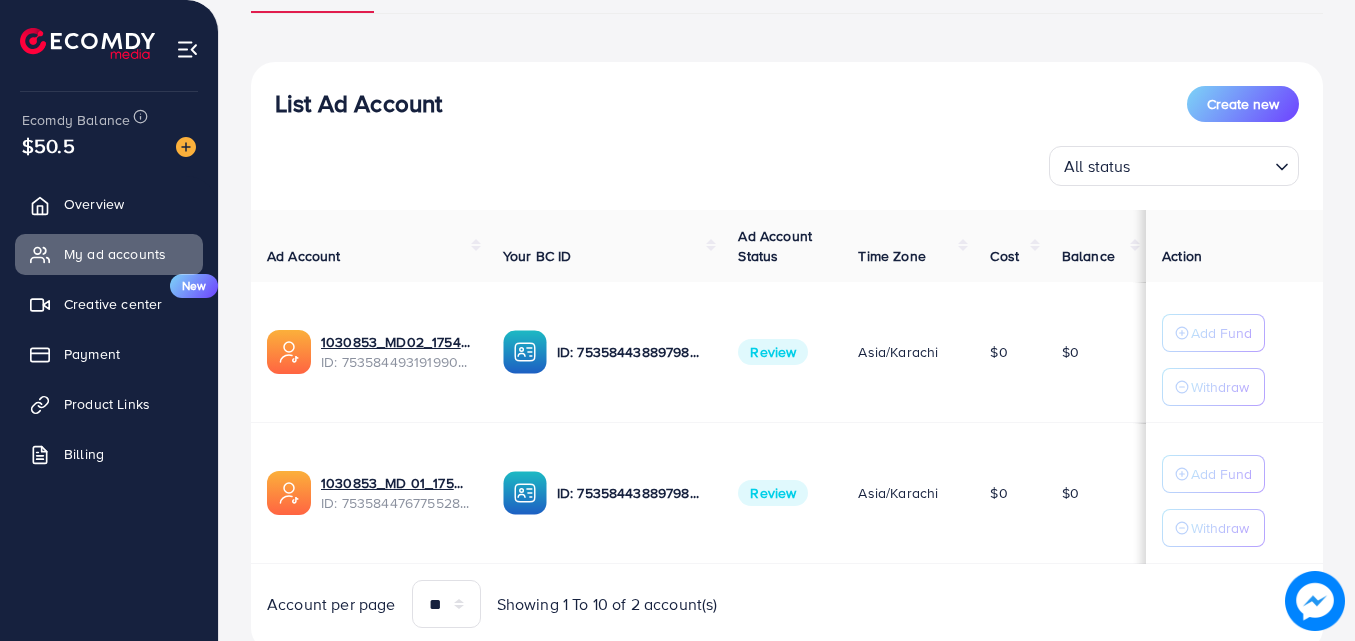scroll, scrollTop: 191, scrollLeft: 0, axis: vertical 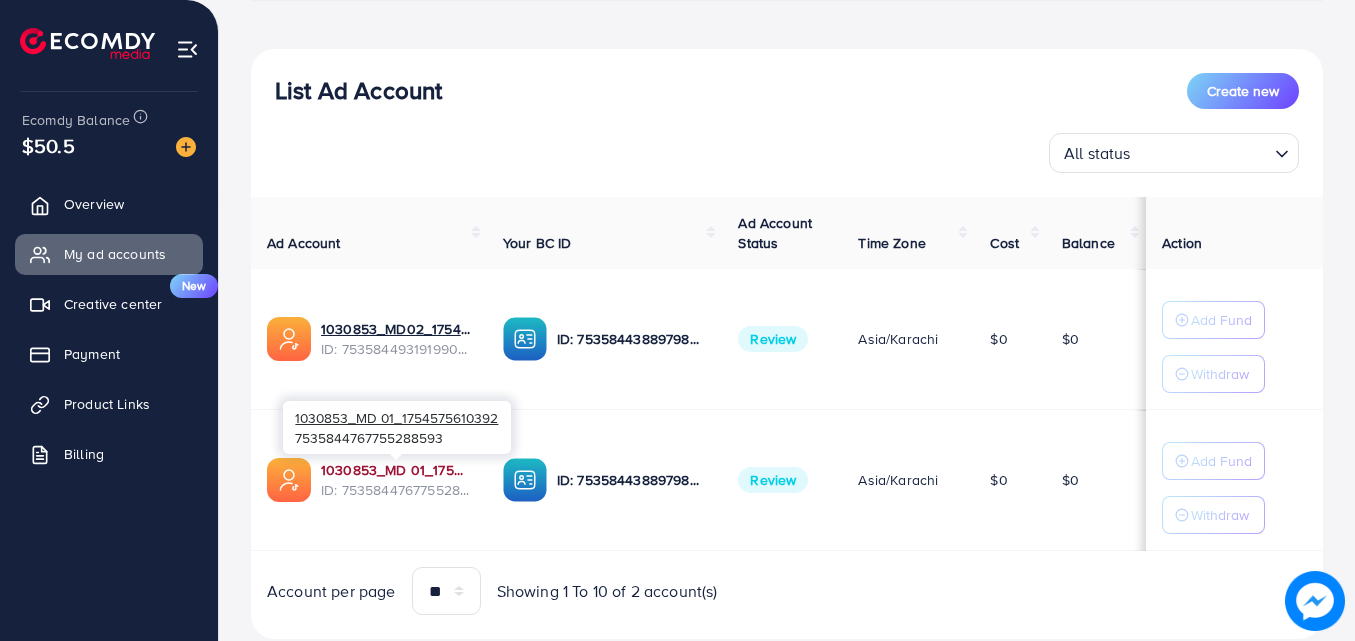 click on "1030853_MD 01_1754575610392" at bounding box center [396, 470] 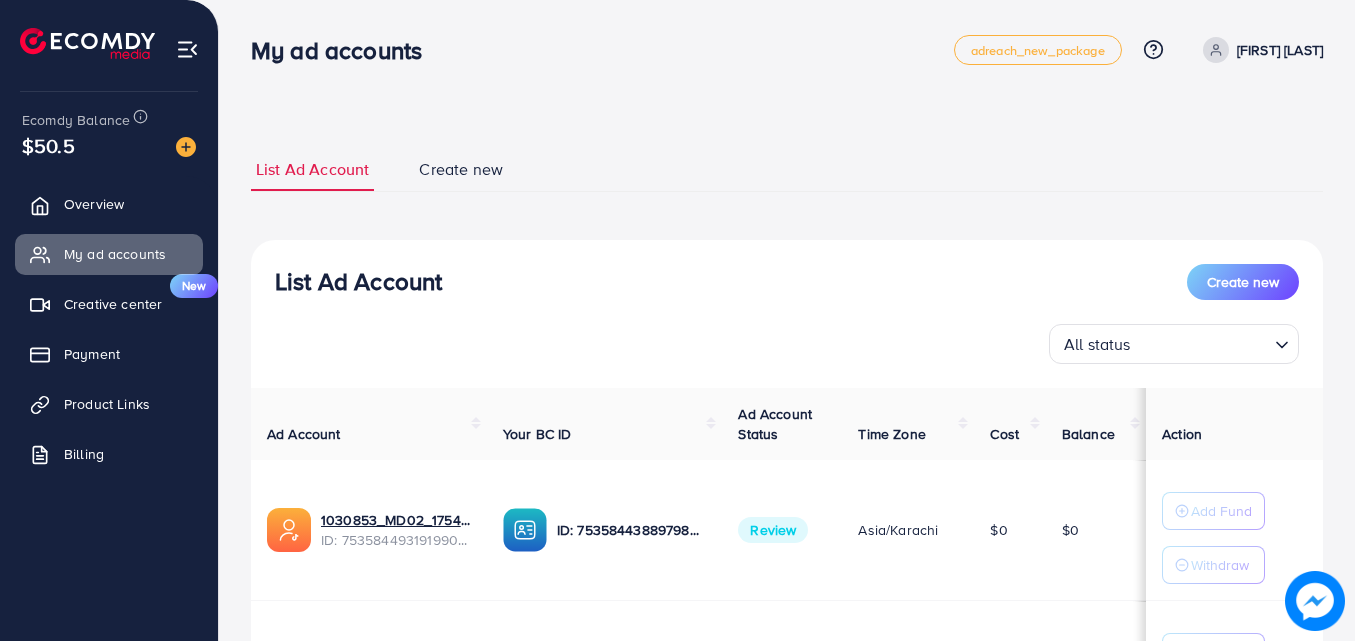 scroll, scrollTop: 0, scrollLeft: 0, axis: both 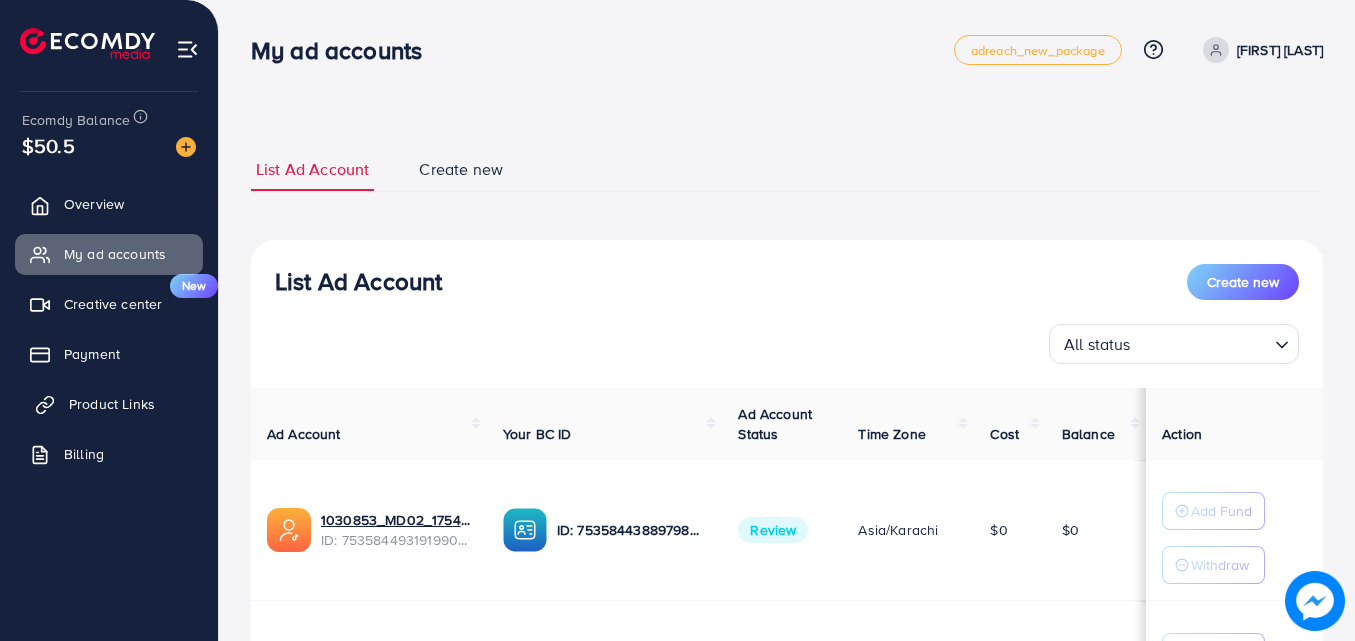 click on "Product Links" at bounding box center (109, 404) 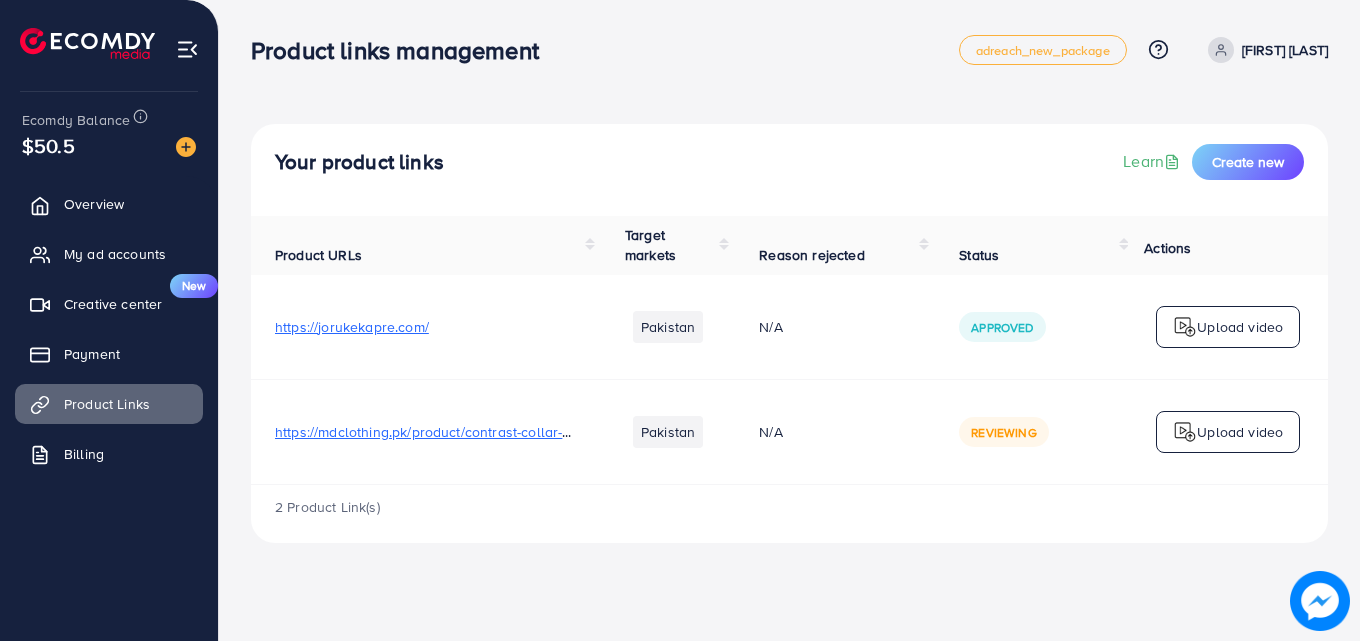 scroll, scrollTop: 0, scrollLeft: 0, axis: both 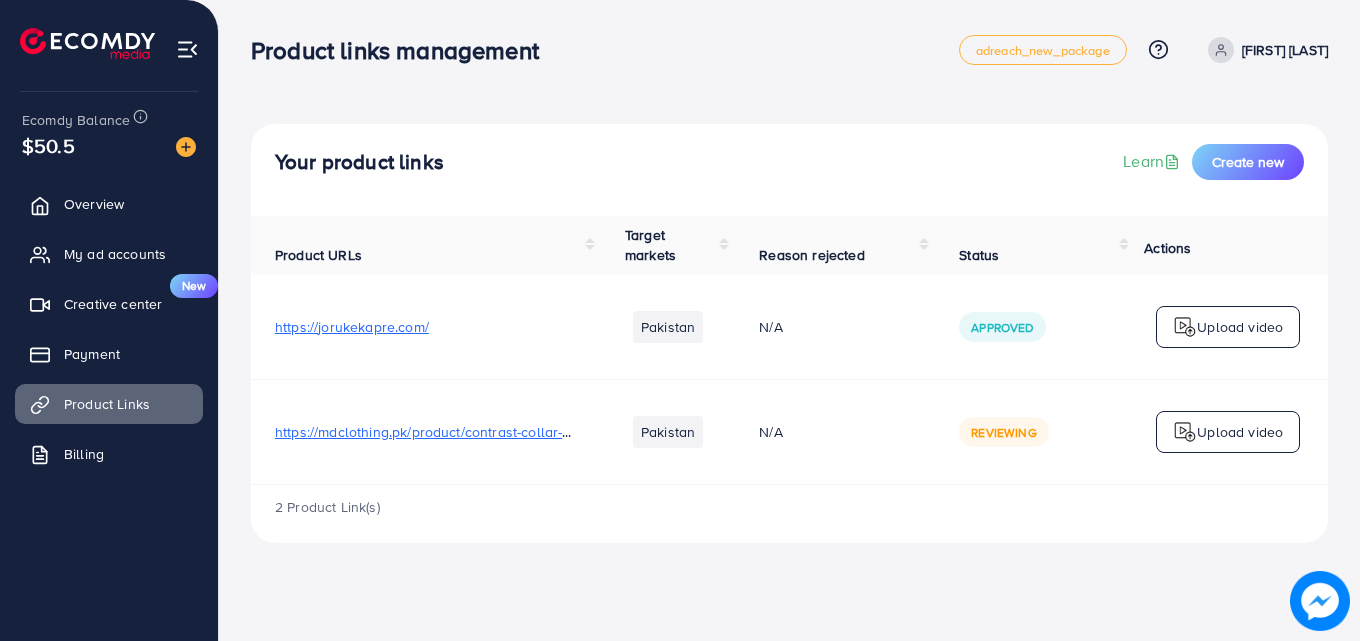 click on "Reviewing" at bounding box center (1003, 432) 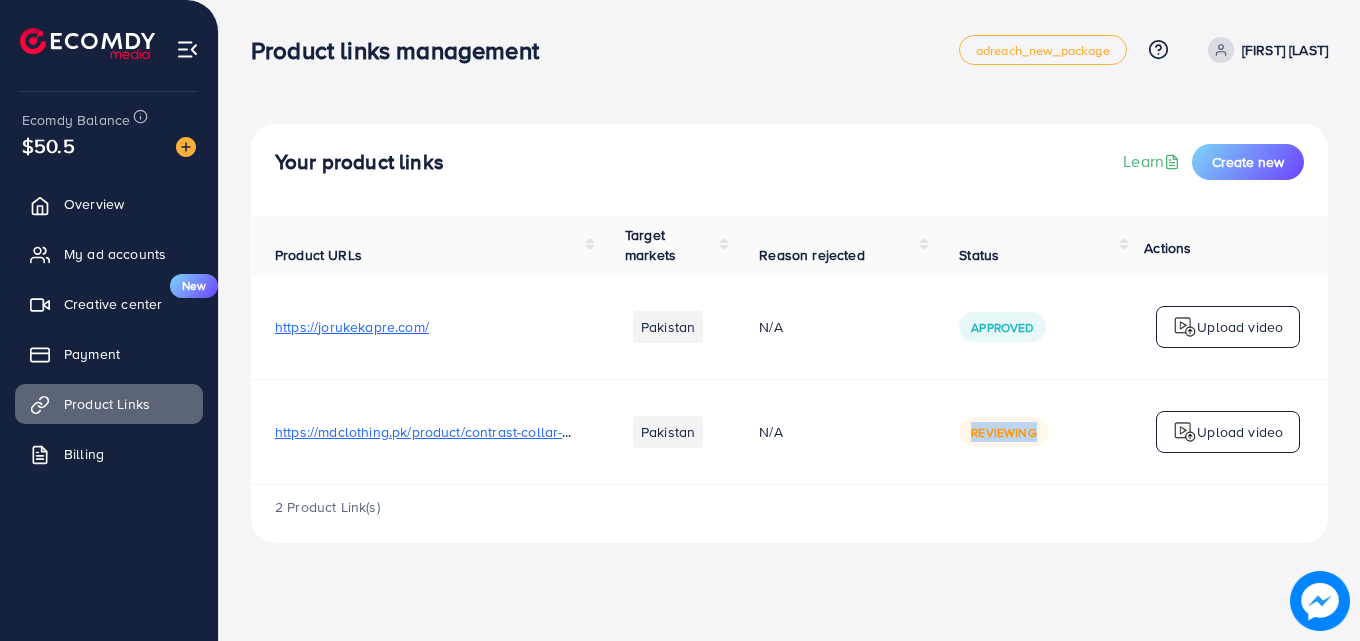 click on "Reviewing" at bounding box center [1003, 432] 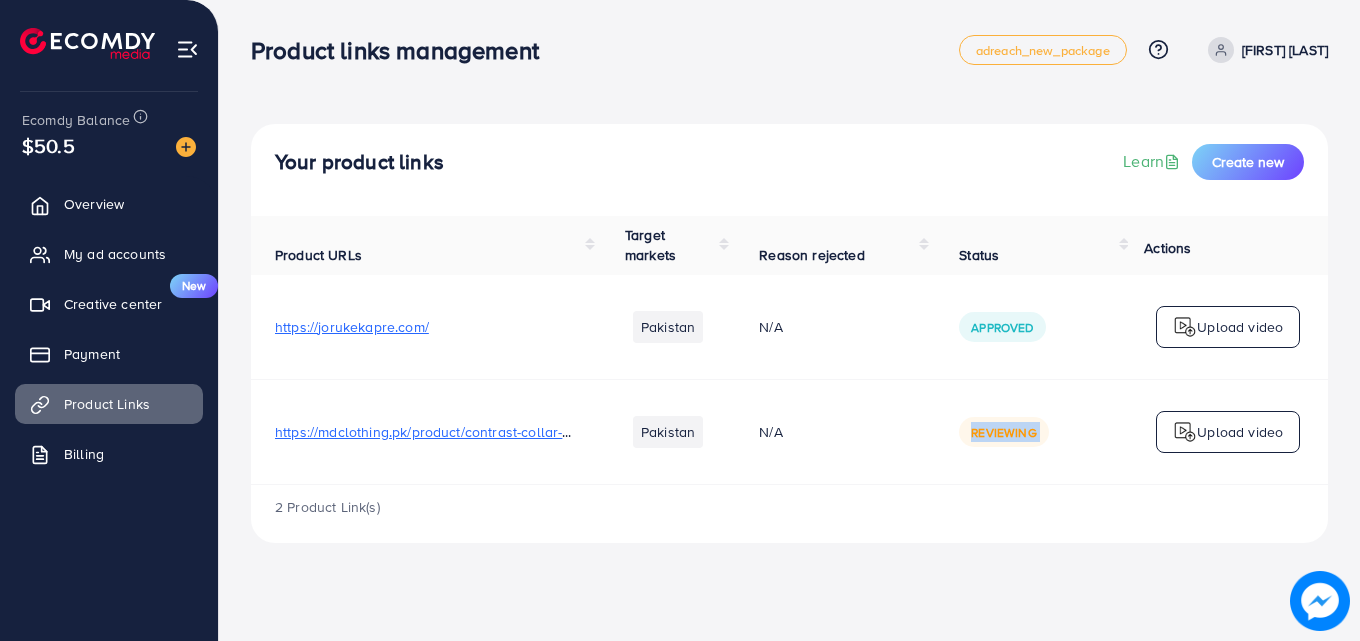 click on "Reviewing" at bounding box center (1003, 432) 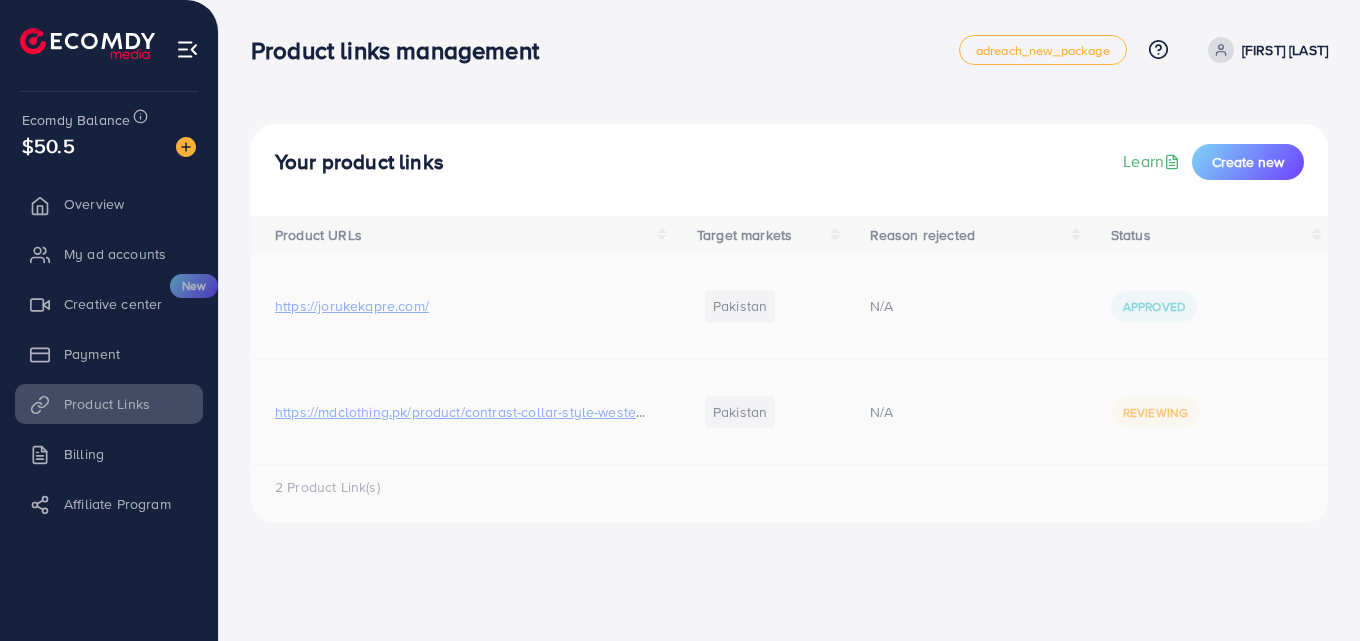 scroll, scrollTop: 0, scrollLeft: 0, axis: both 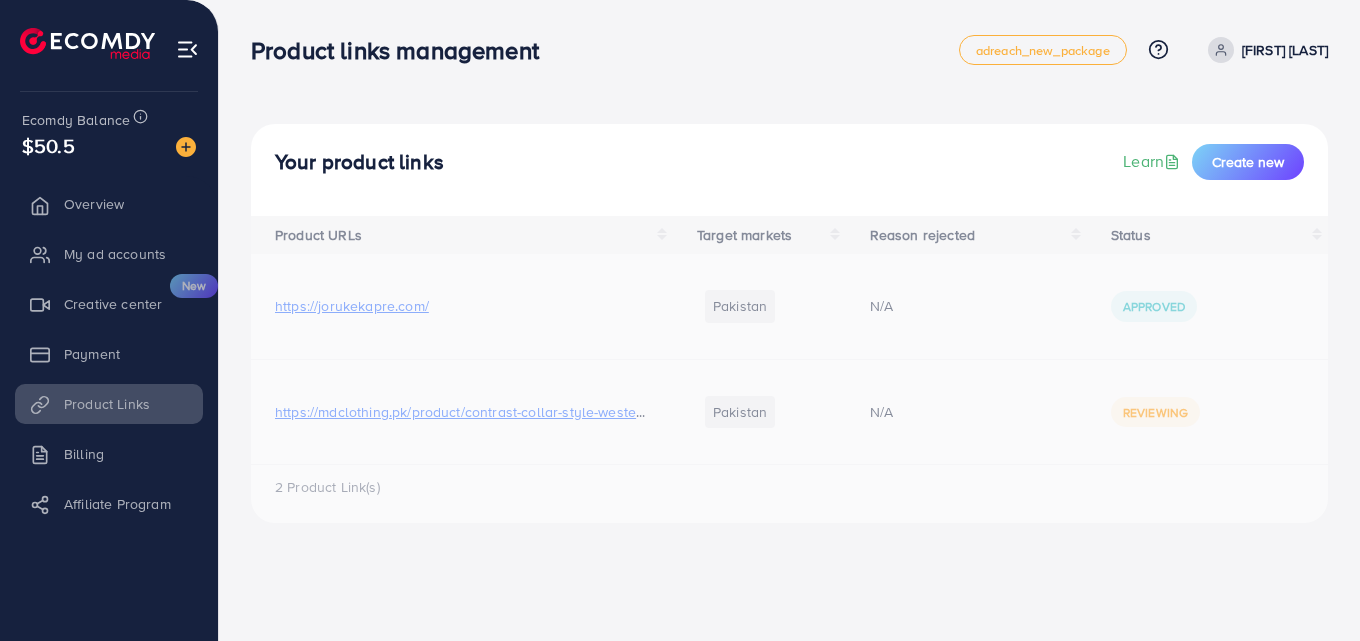 click on "Product URLs Target markets Reason rejected Status           https://jorukekapre.com/  Pakistan  N/A Approved     https://mdclothing.pk/product/contrast-collar-style-western-2-pcs-summer-dry-fit-tracksuit-for-her-wsts-01/  Pakistan  N/A Reviewing         2 Product Link(s)" at bounding box center (789, 369) 